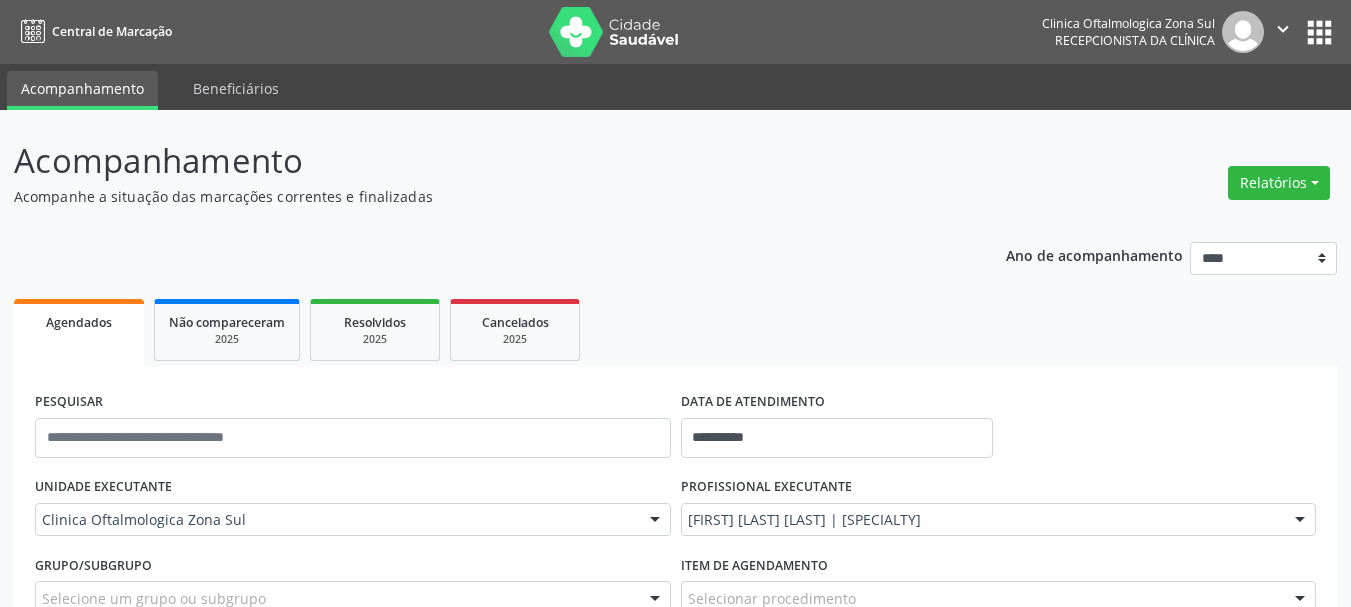 scroll, scrollTop: 306, scrollLeft: 0, axis: vertical 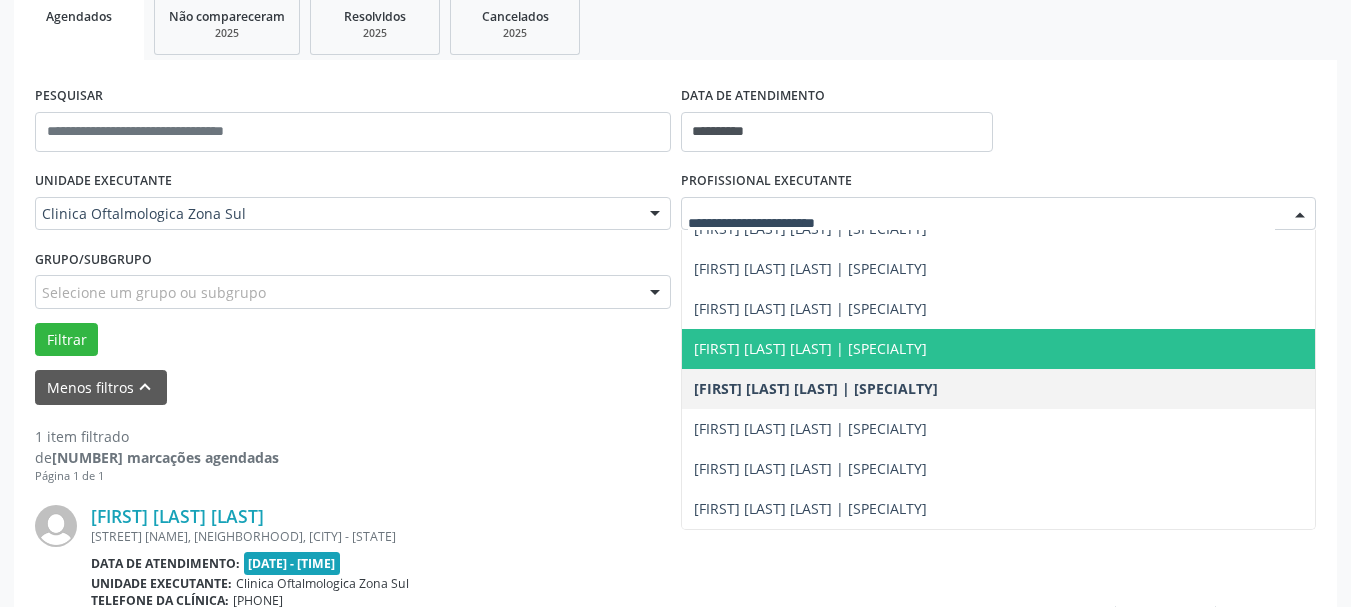 click on "[FIRST] [LAST] [LAST] | [SPECIALTY]" at bounding box center (810, 348) 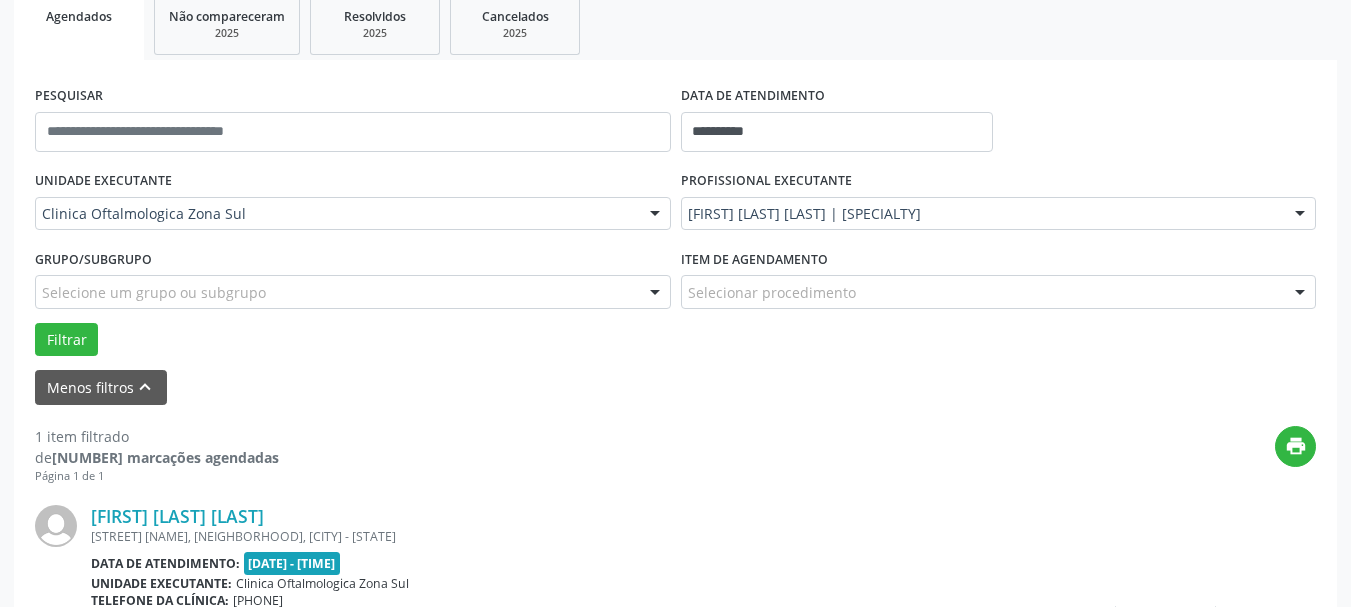 click on "**********" at bounding box center (837, 123) 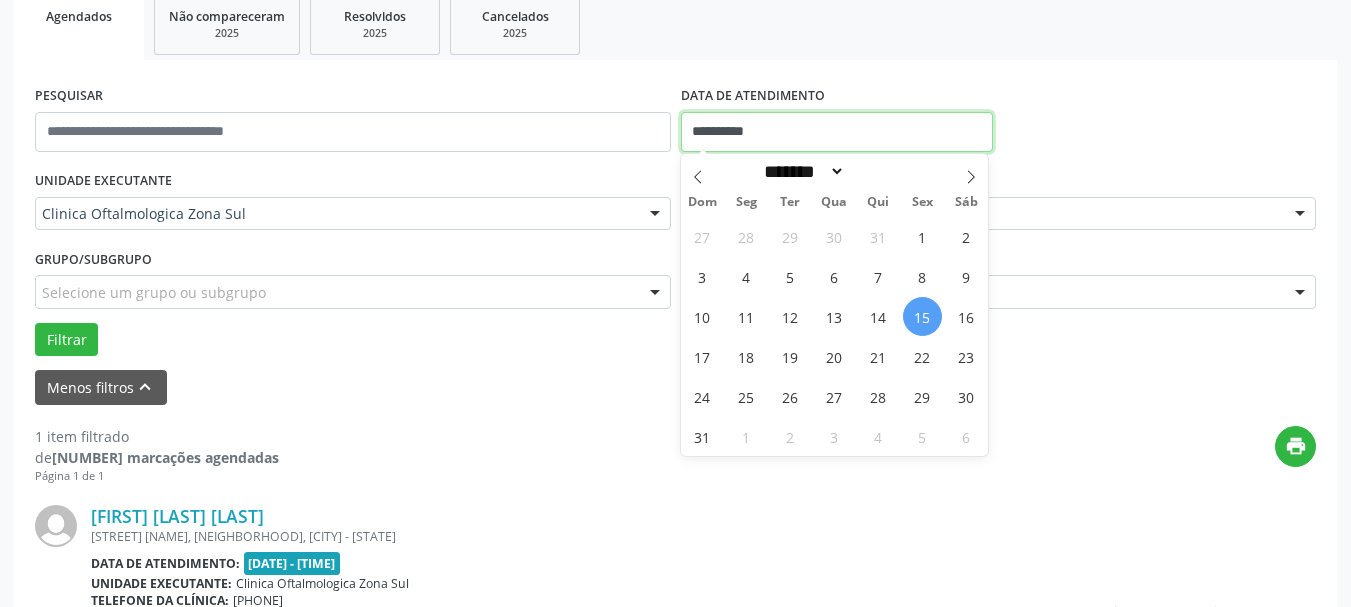 click on "**********" at bounding box center (837, 132) 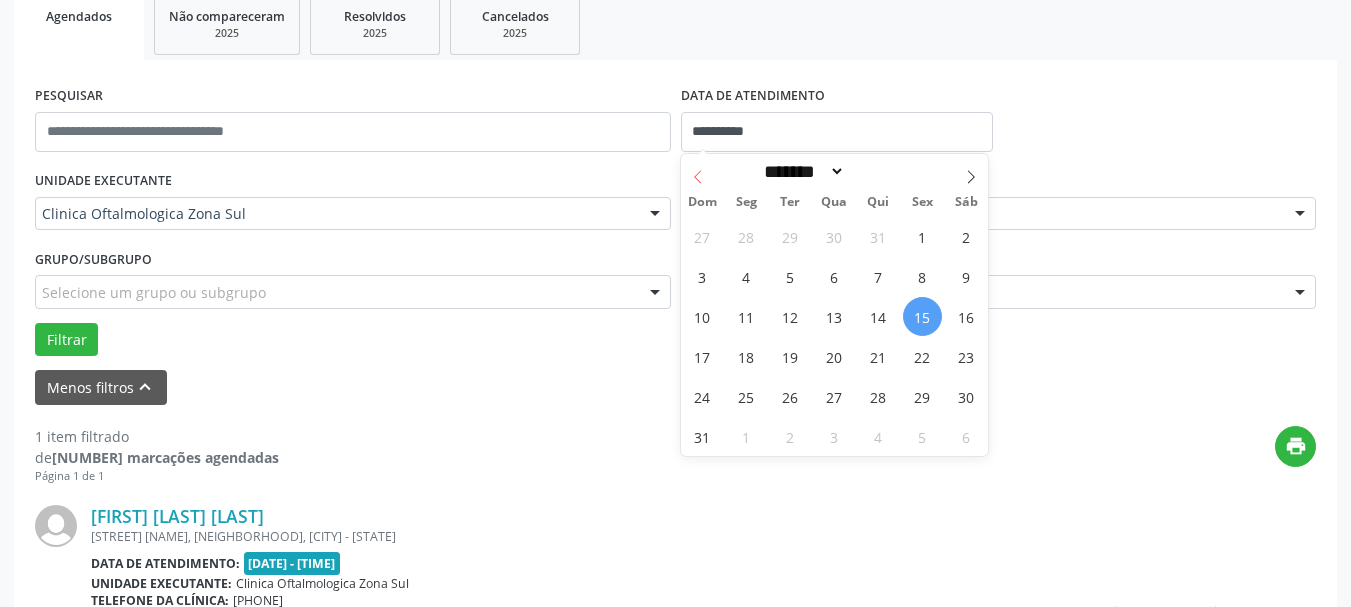 click 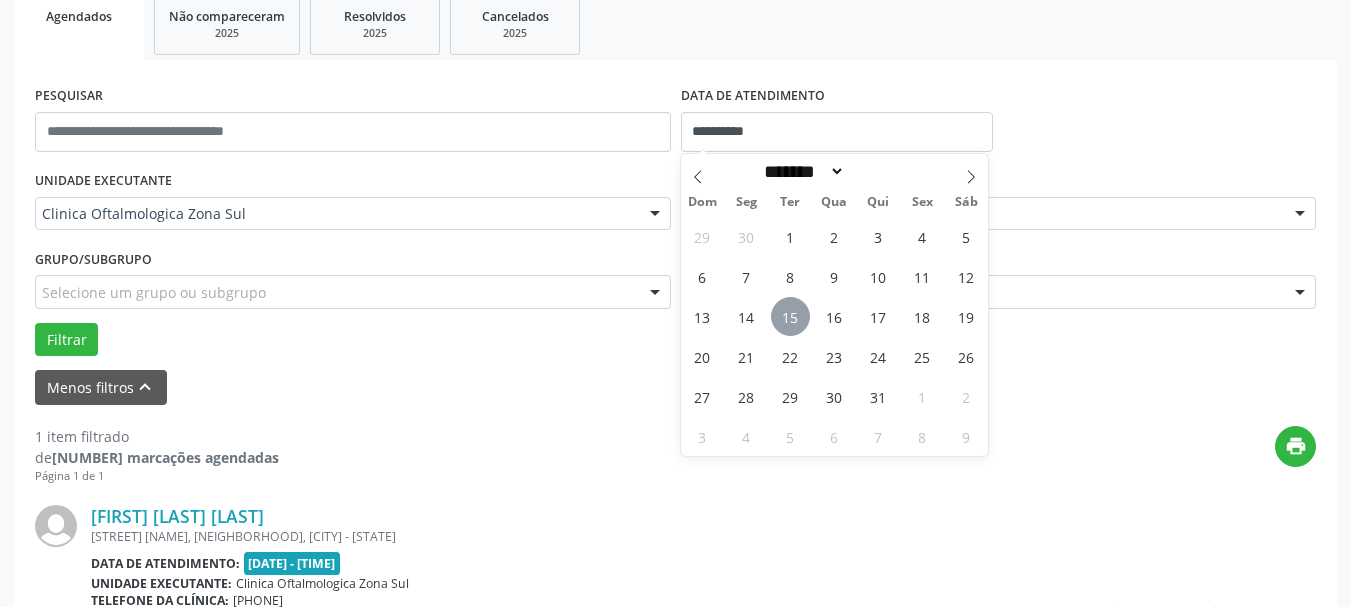 click on "15" at bounding box center [790, 316] 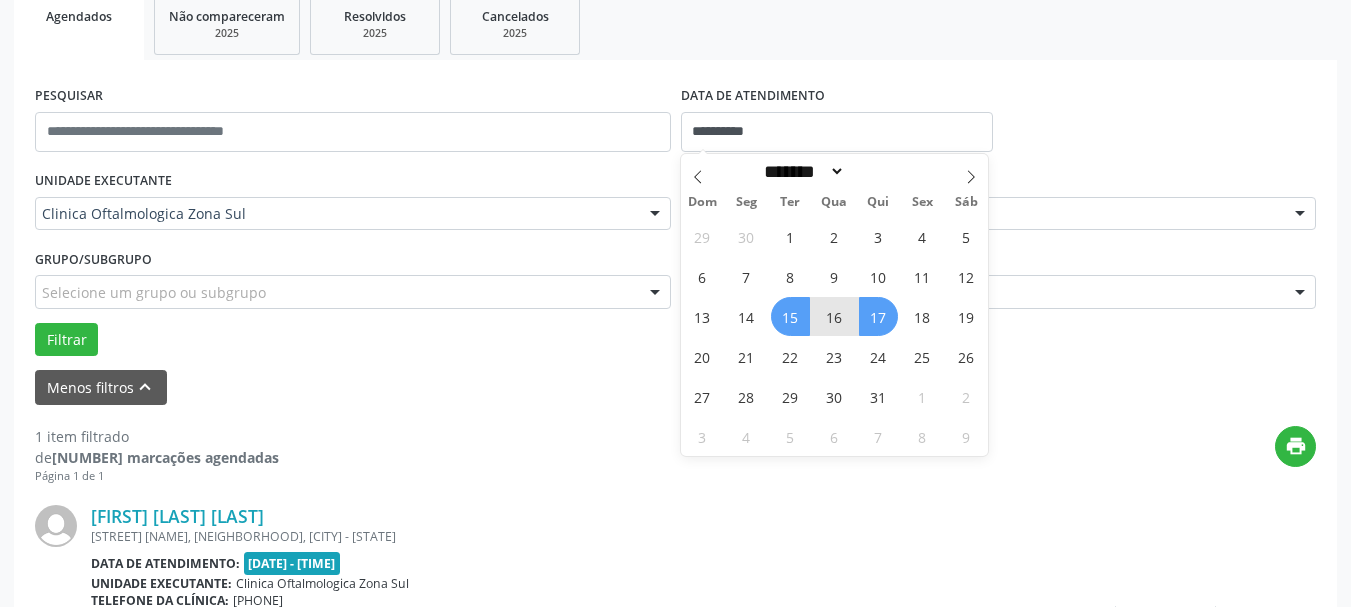 click on "17" at bounding box center (878, 316) 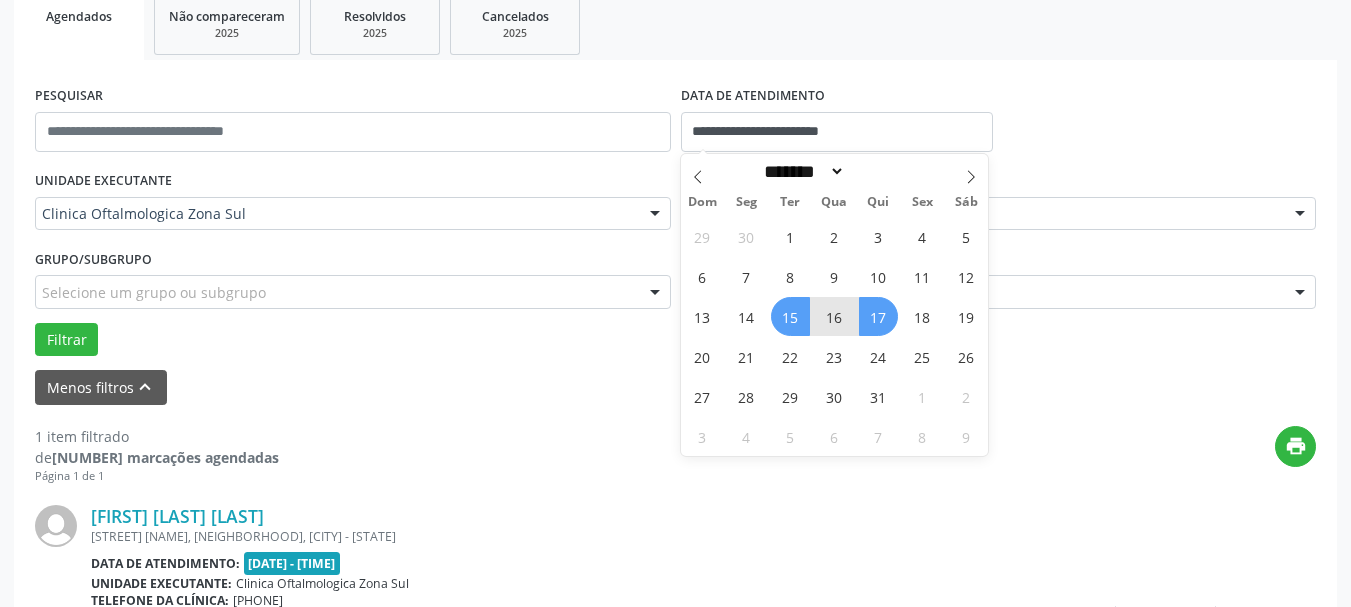 select on "*" 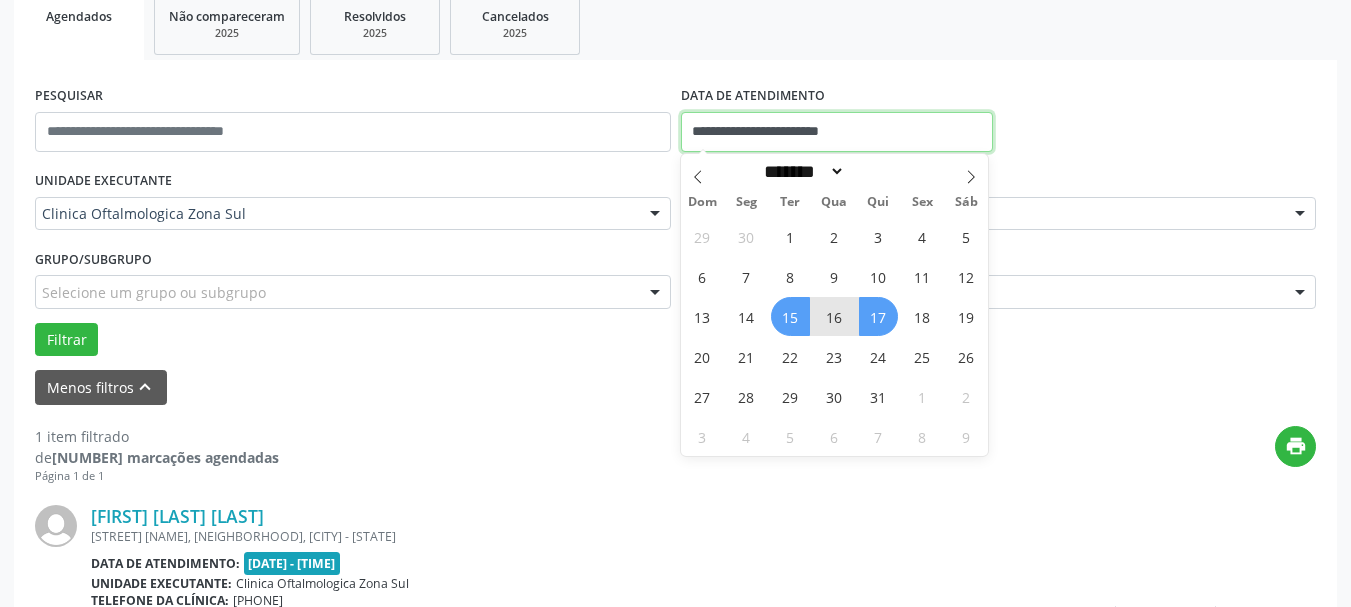 click on "**********" at bounding box center (837, 132) 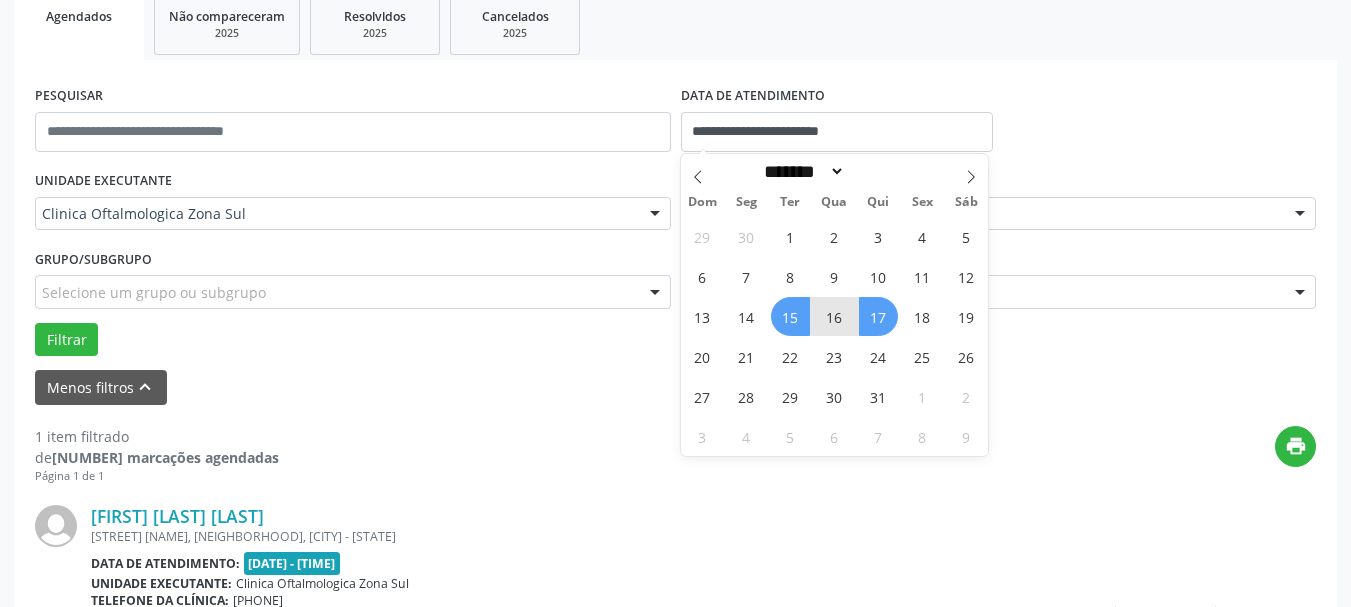 click on "17" at bounding box center (878, 316) 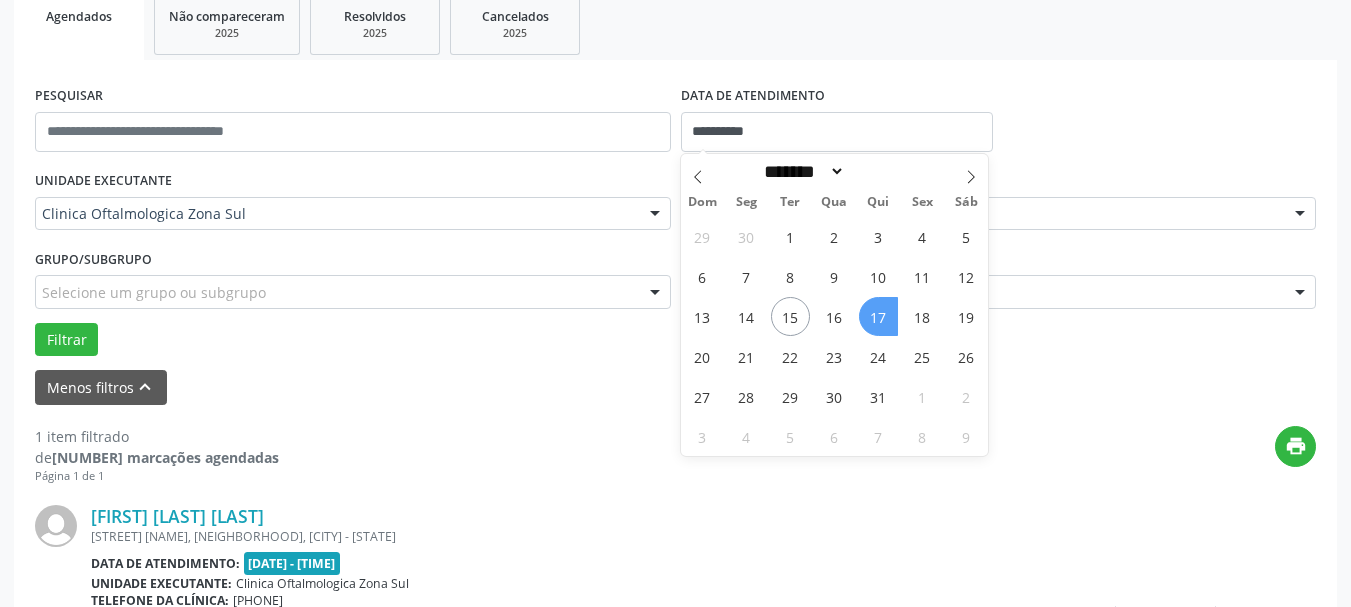 click on "17" at bounding box center (878, 316) 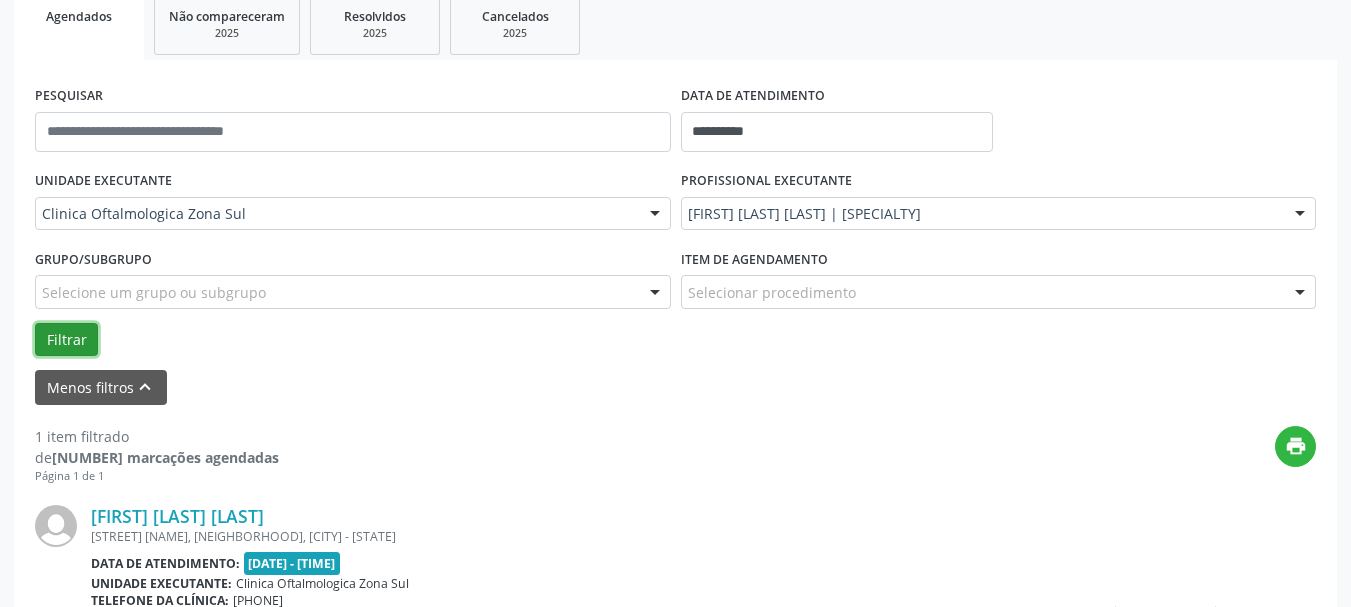 click on "Filtrar" at bounding box center (66, 340) 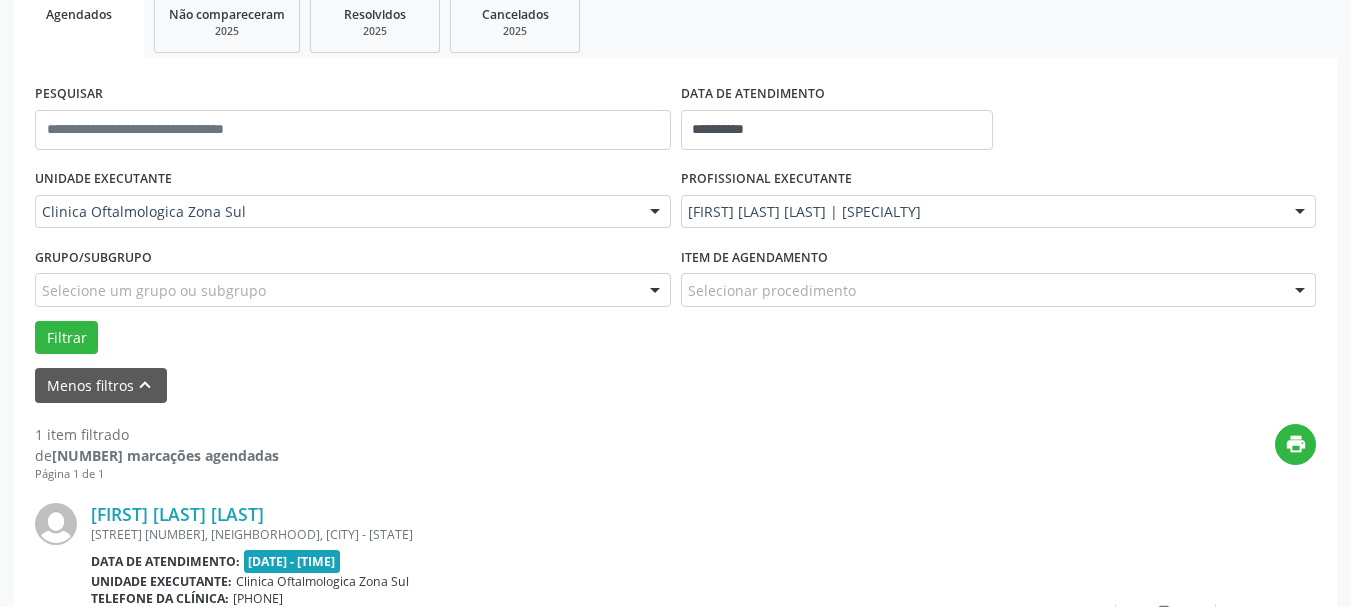 scroll, scrollTop: 306, scrollLeft: 0, axis: vertical 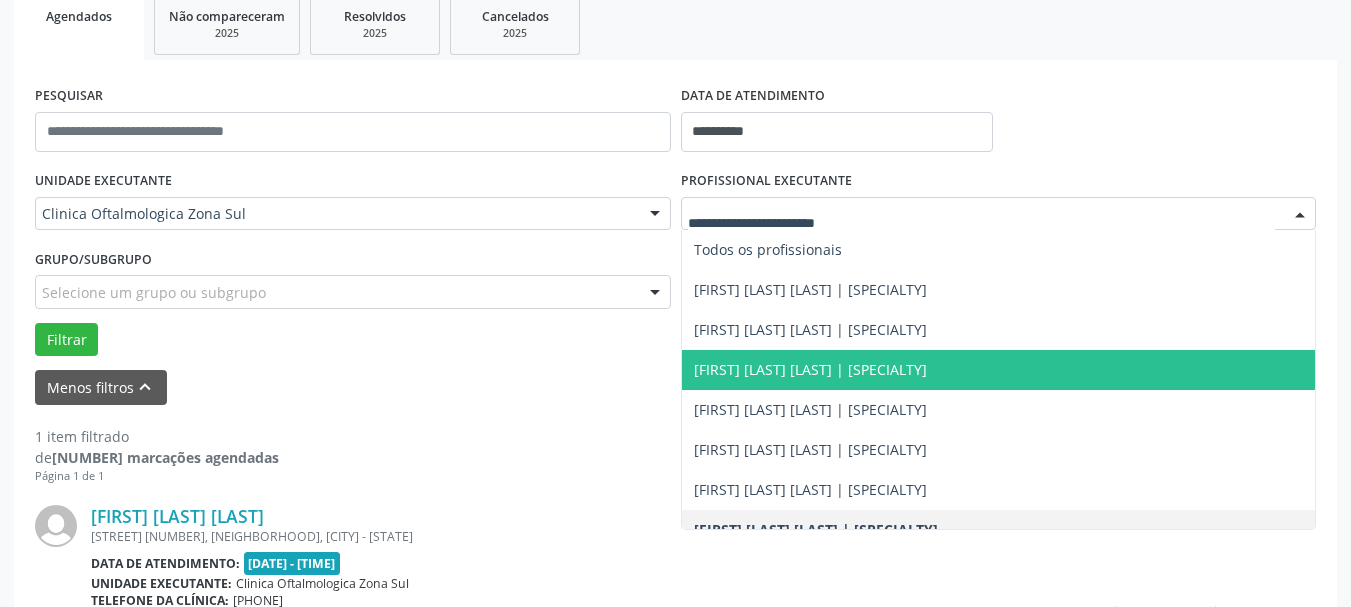 click on "[FIRST] [LAST] [LAST] | [SPECIALTY]" at bounding box center (810, 369) 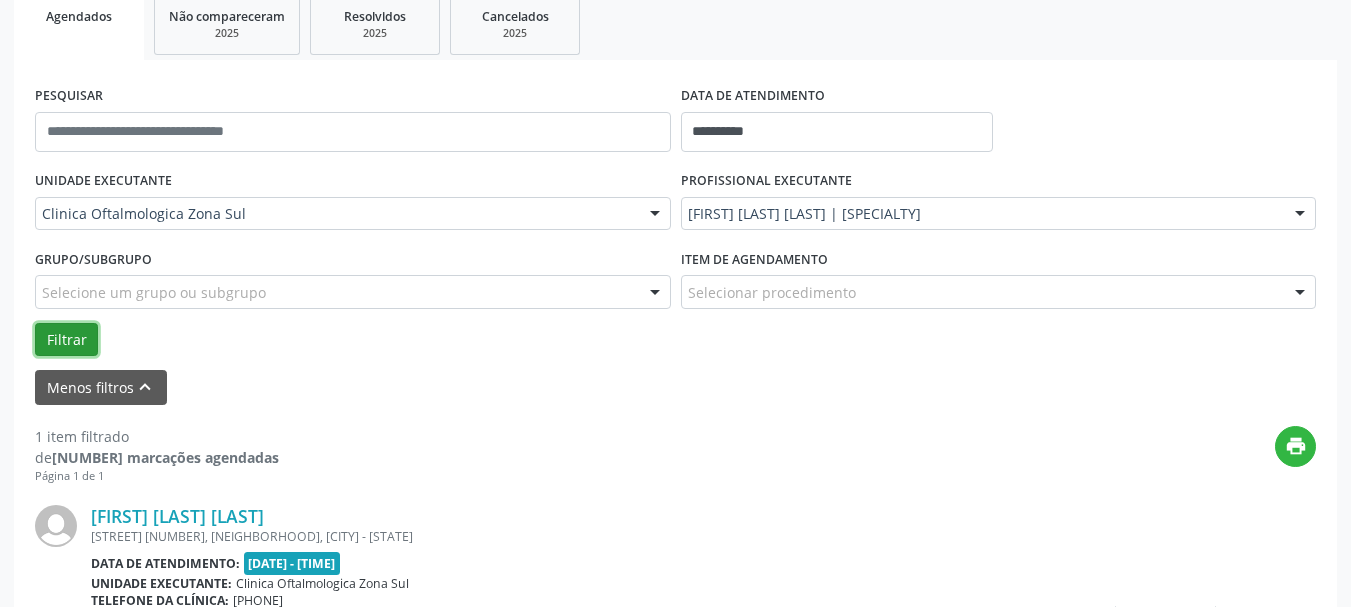 click on "Filtrar" at bounding box center [66, 340] 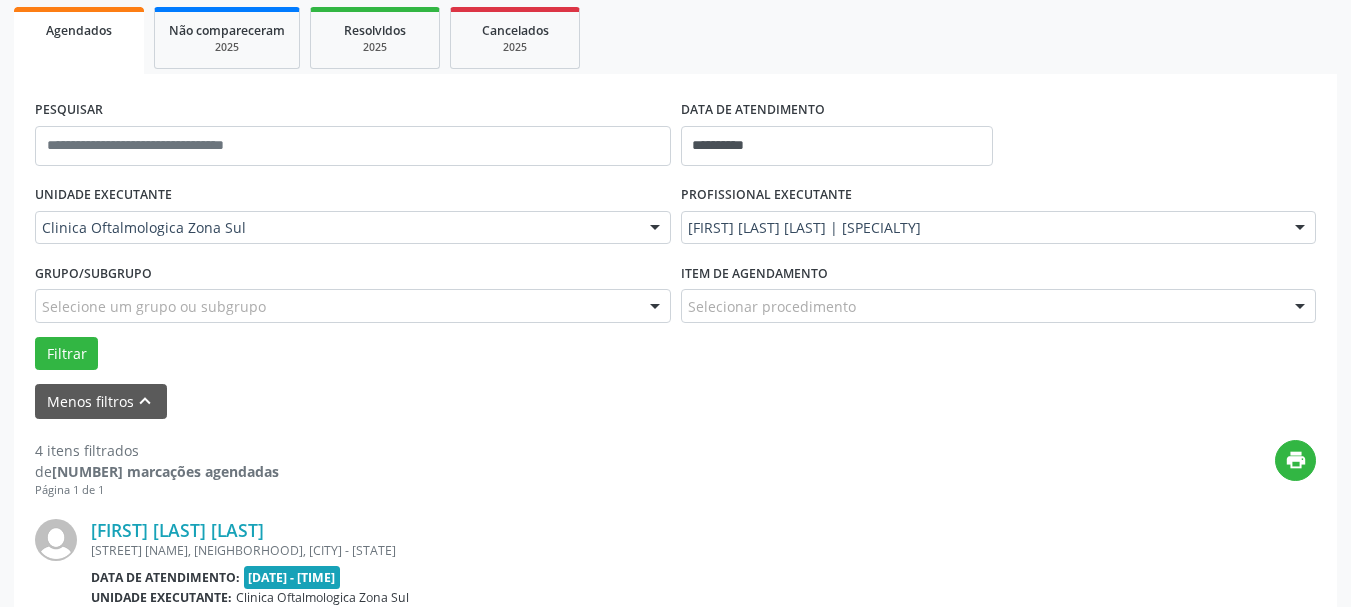 scroll, scrollTop: 0, scrollLeft: 0, axis: both 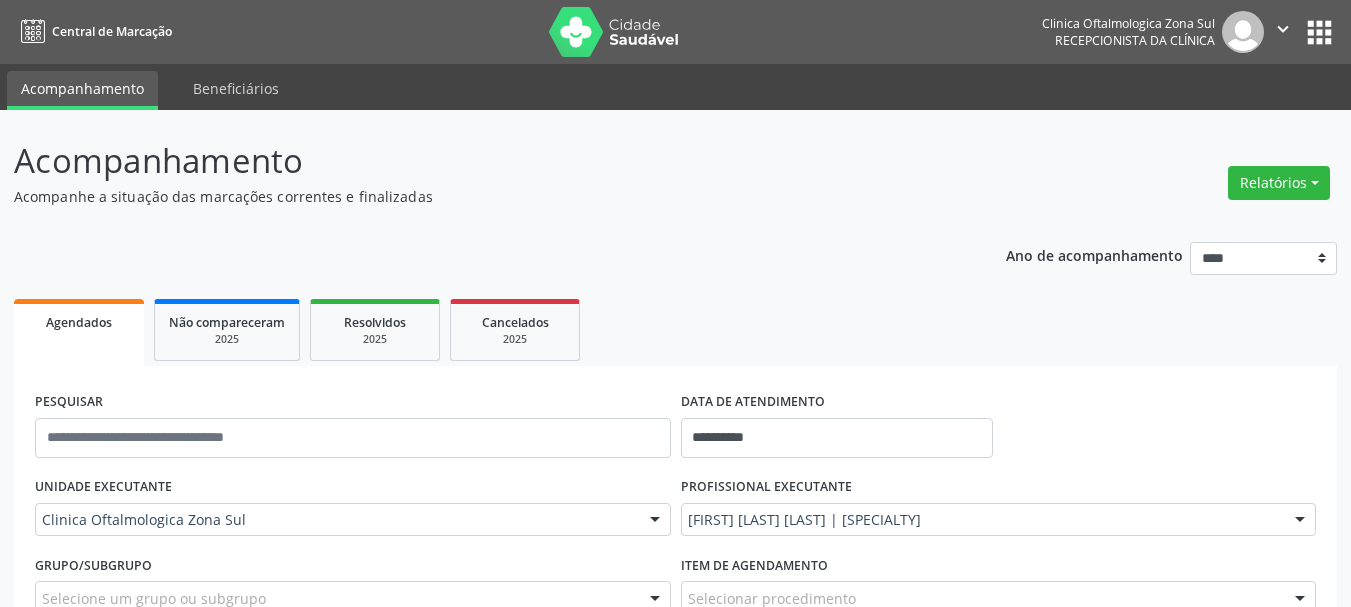 click on "[FIRST] [LAST] [LAST] | [SPECIALTY]" at bounding box center [999, 520] 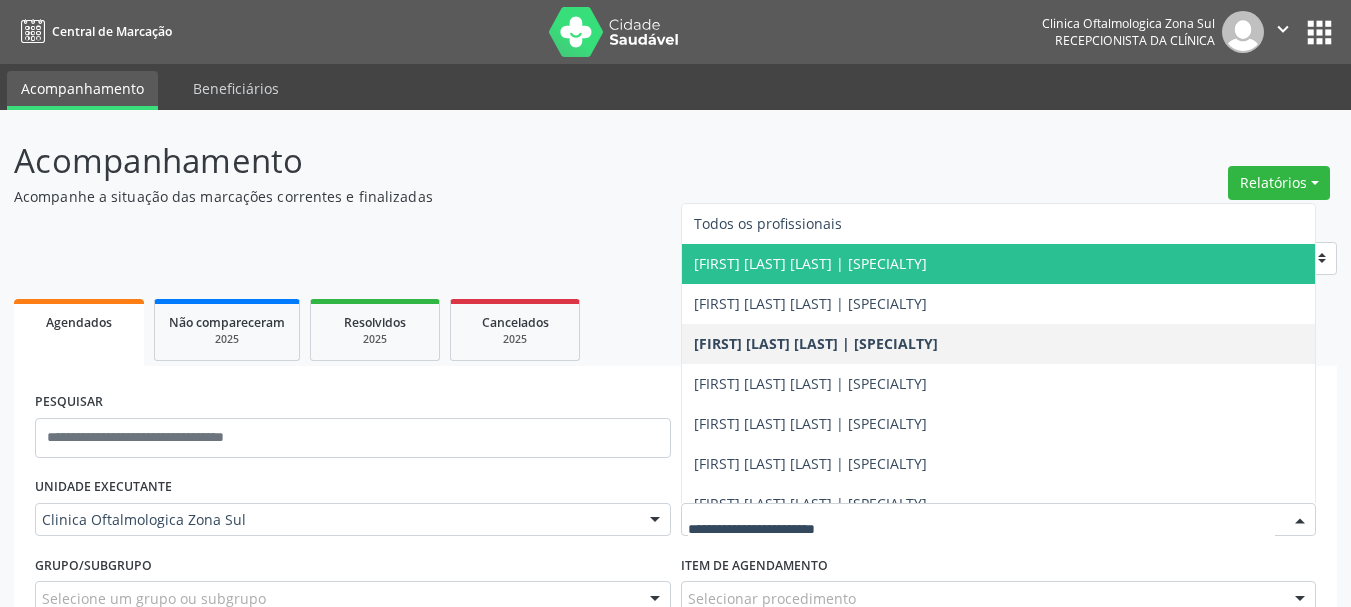 click on "[FIRST] [LAST] [LAST] | [SPECIALTY]" at bounding box center (810, 263) 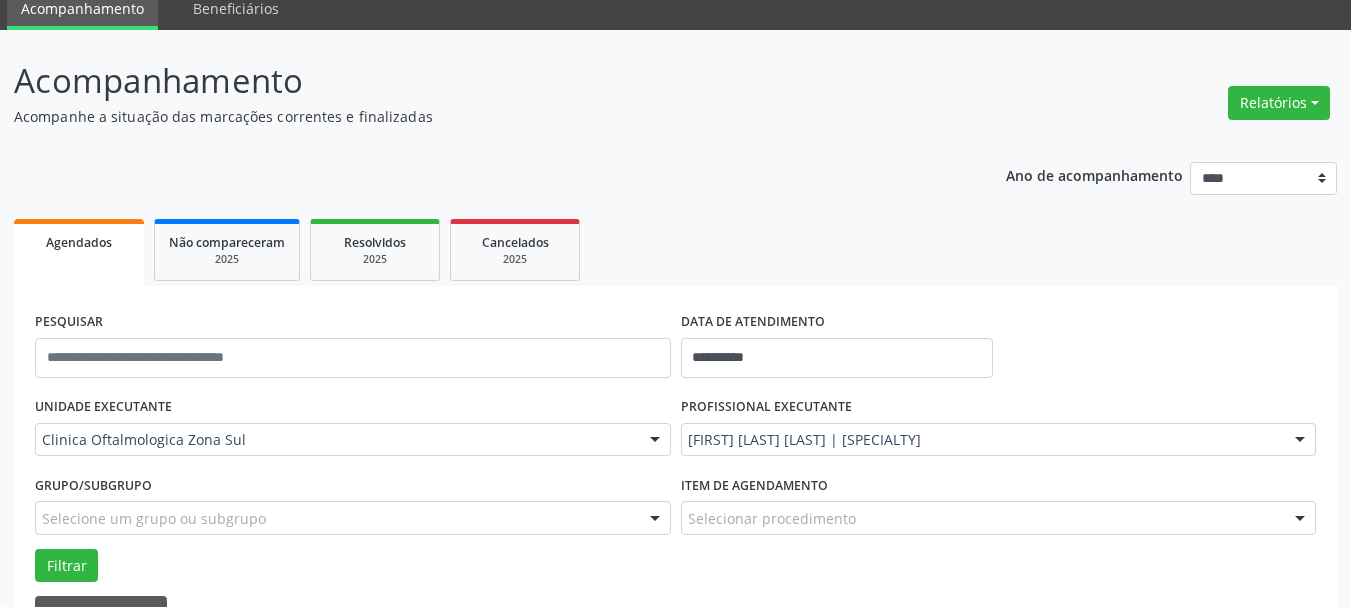 scroll, scrollTop: 200, scrollLeft: 0, axis: vertical 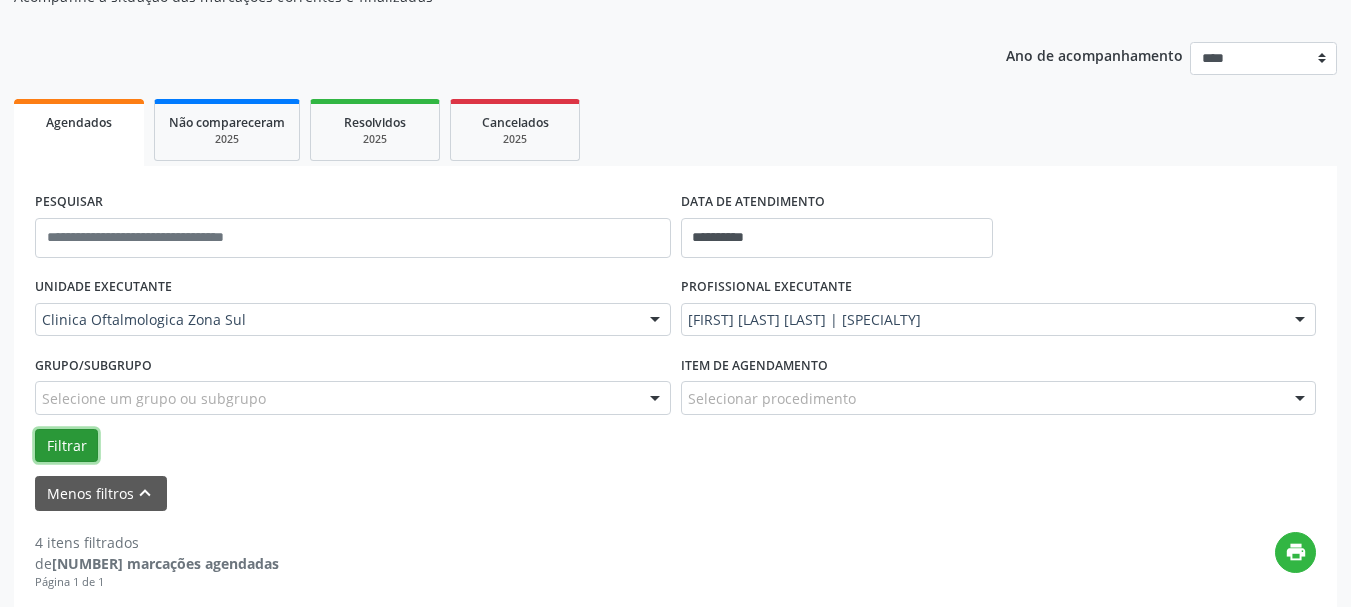 click on "Filtrar" at bounding box center [66, 446] 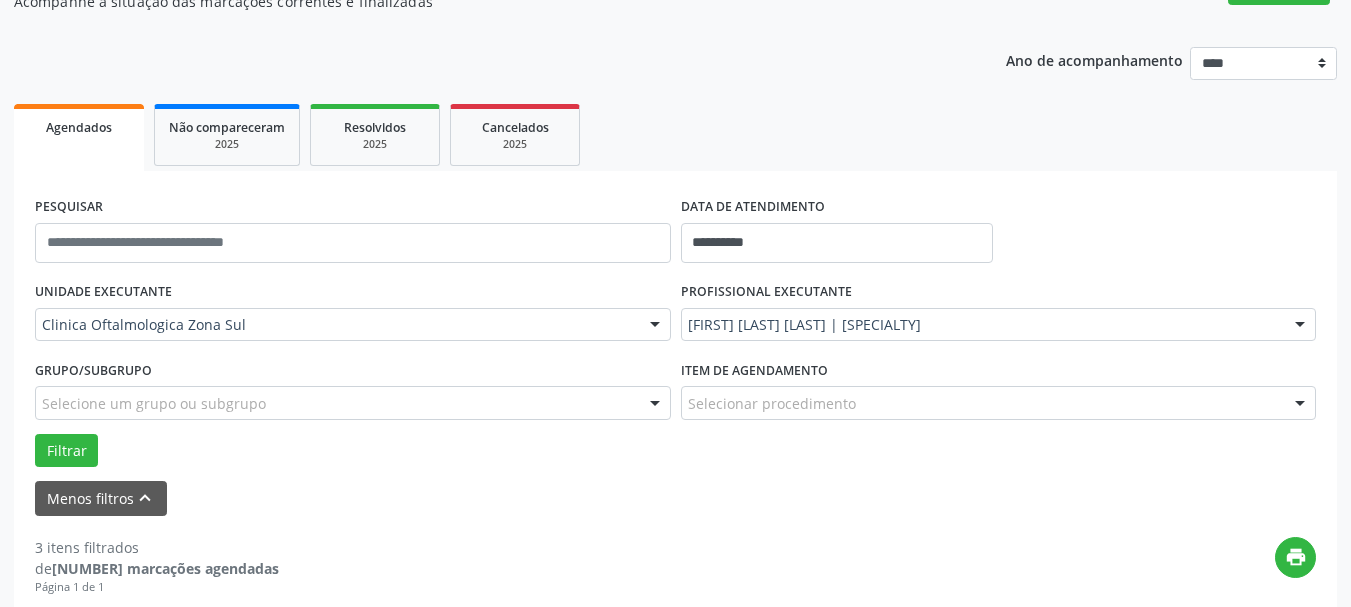 scroll, scrollTop: 182, scrollLeft: 0, axis: vertical 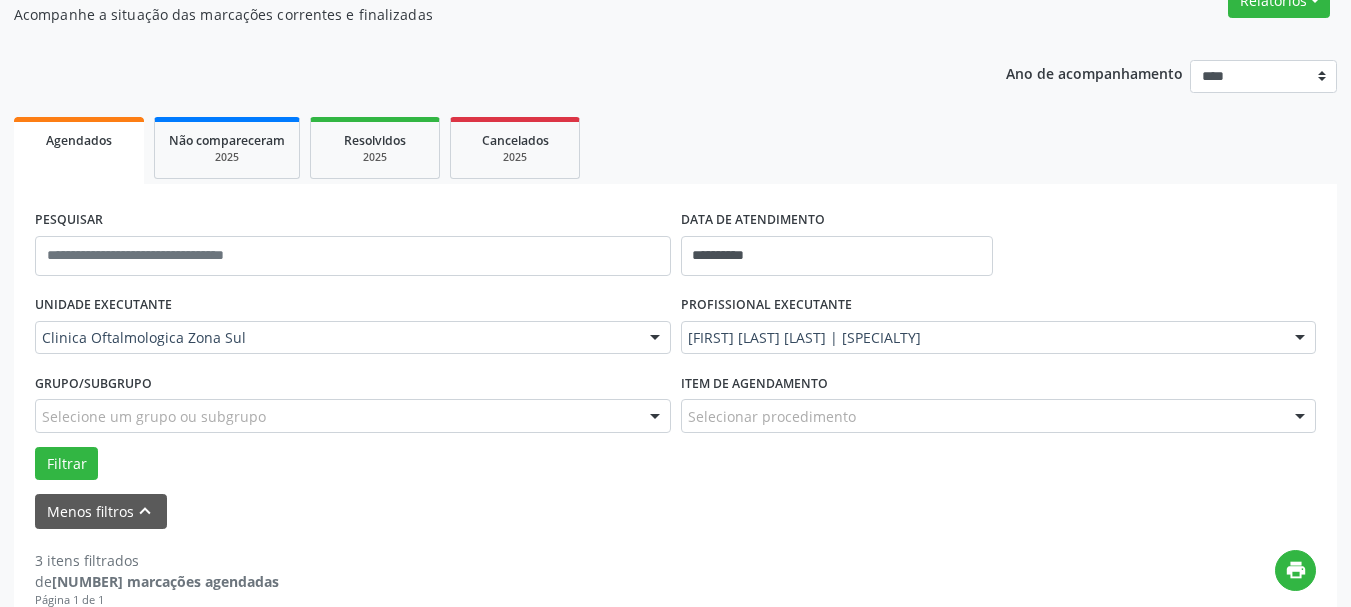 click on "Agendados   Não compareceram
2025
Resolvidos
2025
Cancelados
2025" at bounding box center (675, 148) 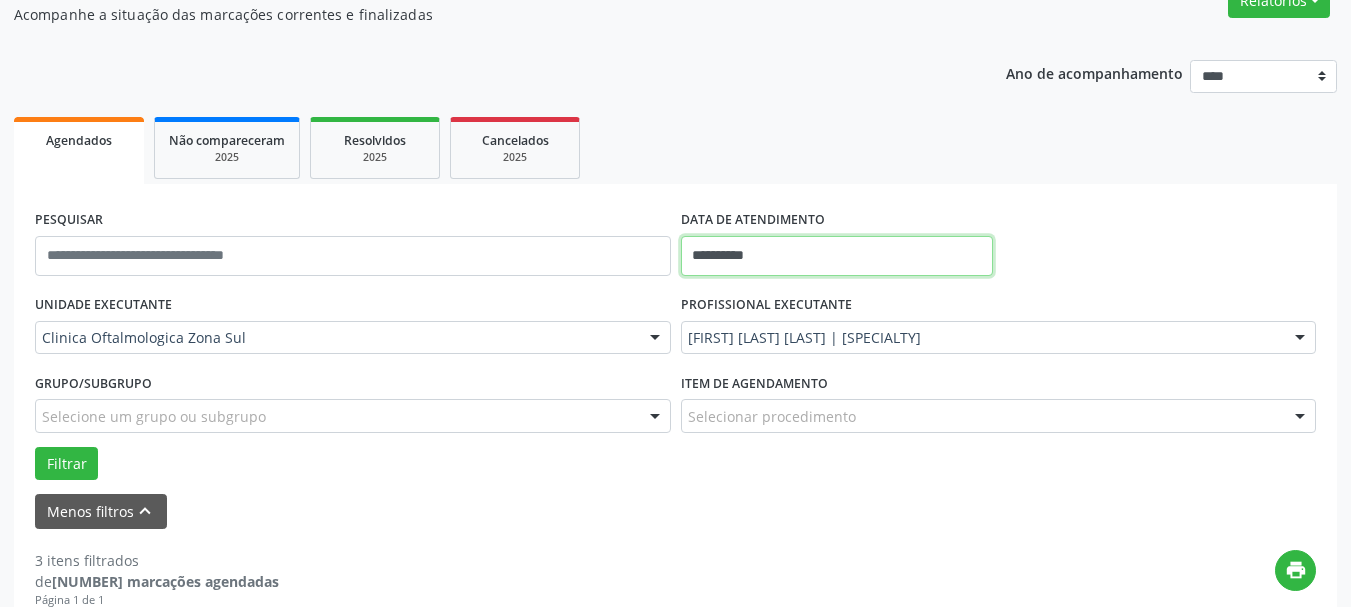 click on "**********" at bounding box center (837, 256) 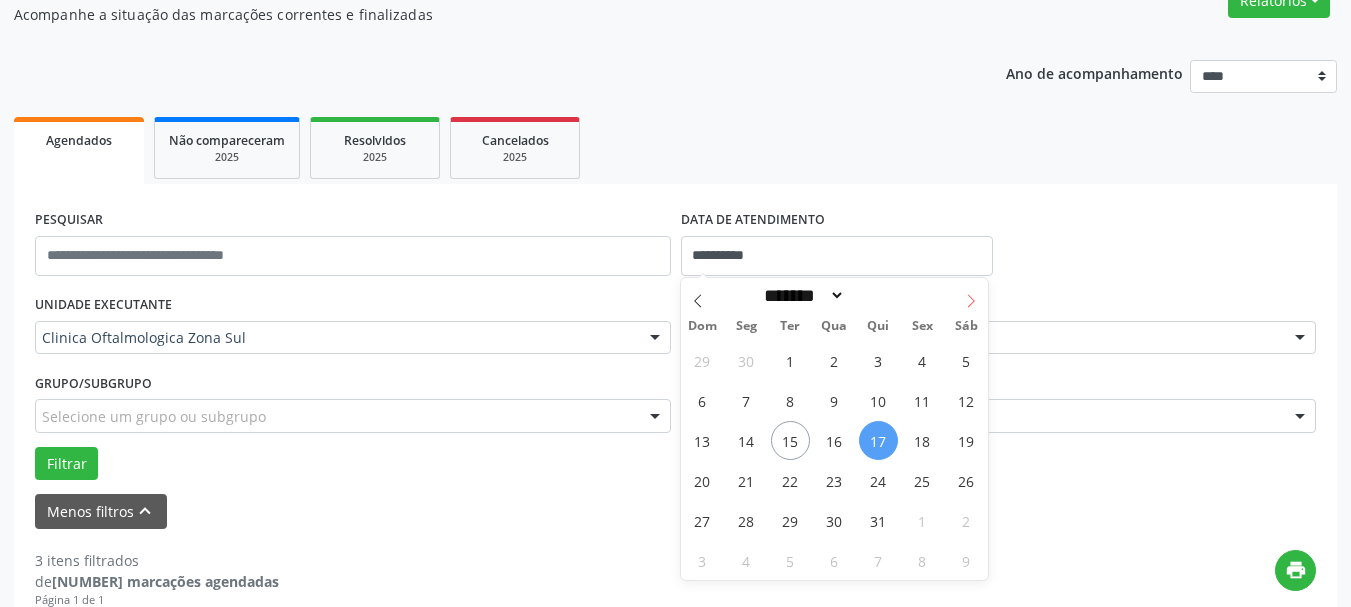 click at bounding box center [971, 295] 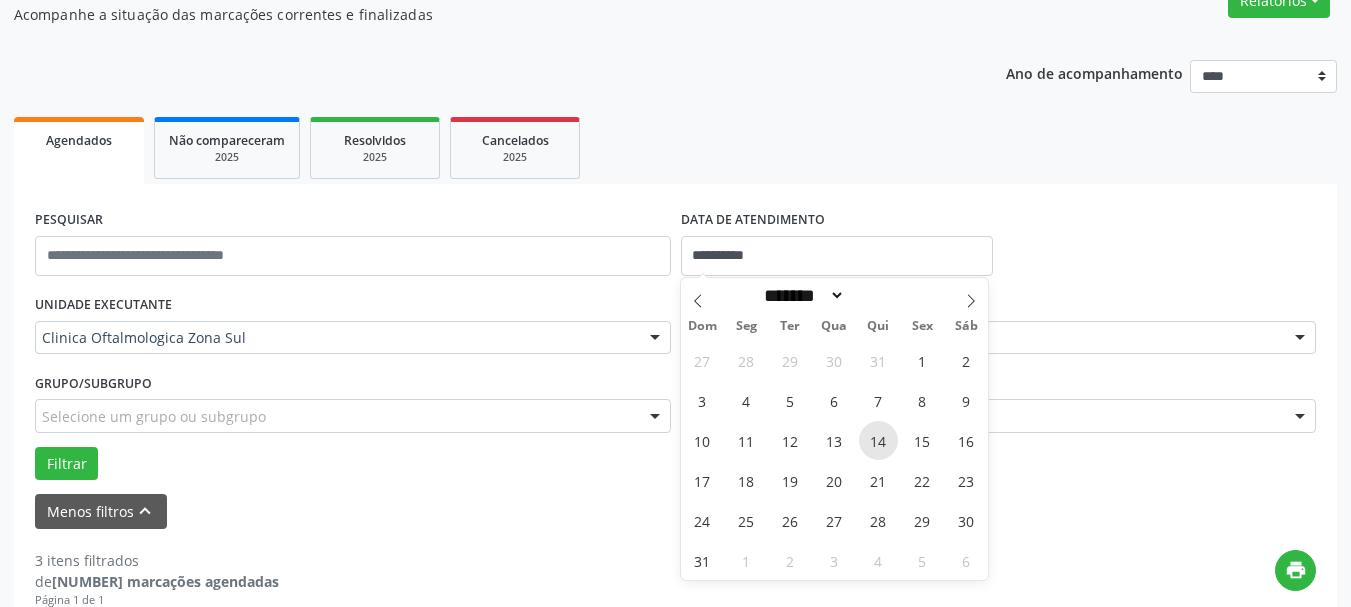 click on "14" at bounding box center [878, 440] 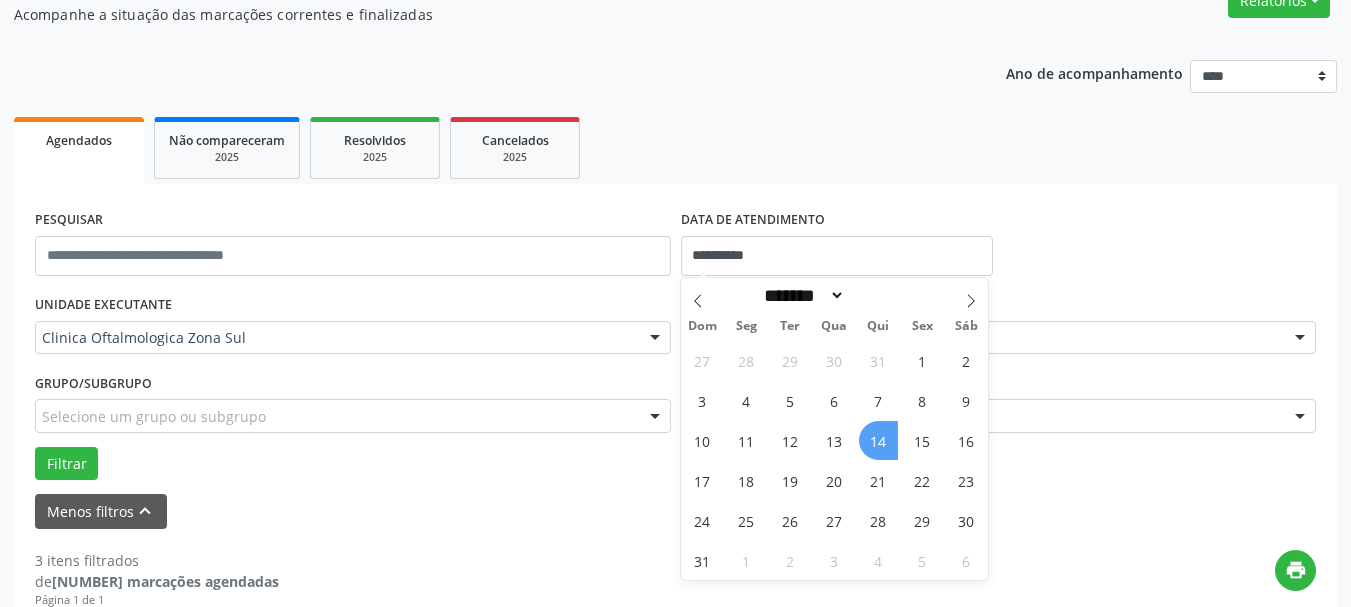 click on "14" at bounding box center [878, 440] 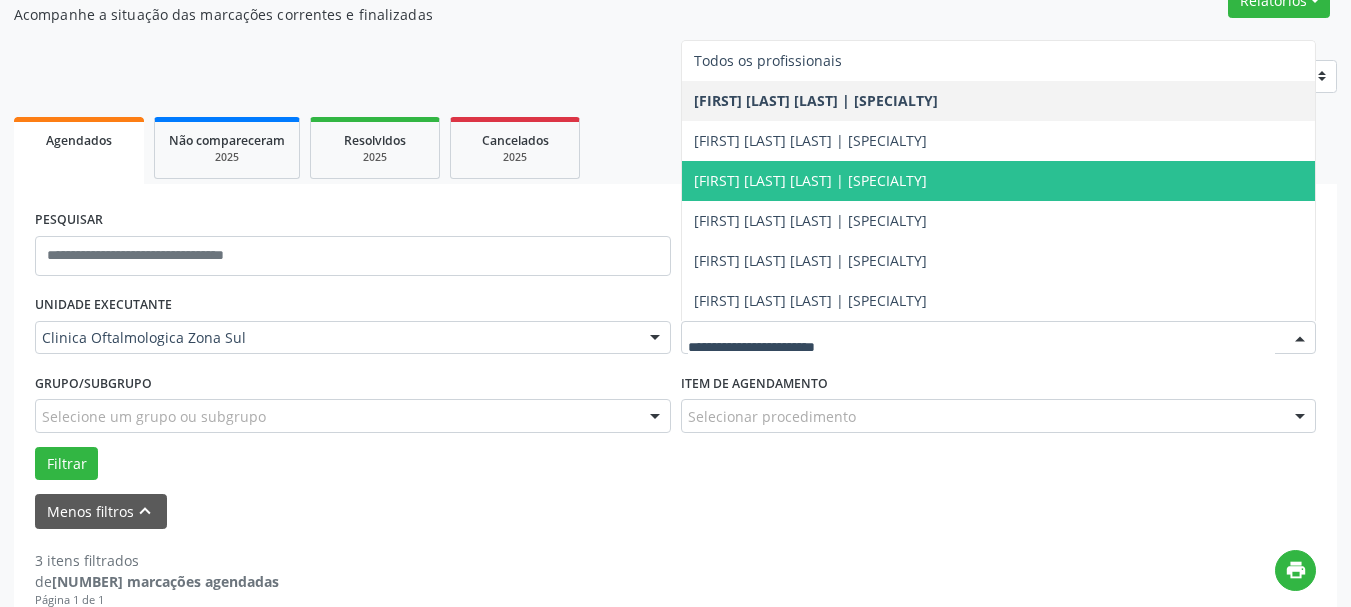click on "[FIRST] [LAST] [LAST] | [SPECIALTY]" at bounding box center [810, 180] 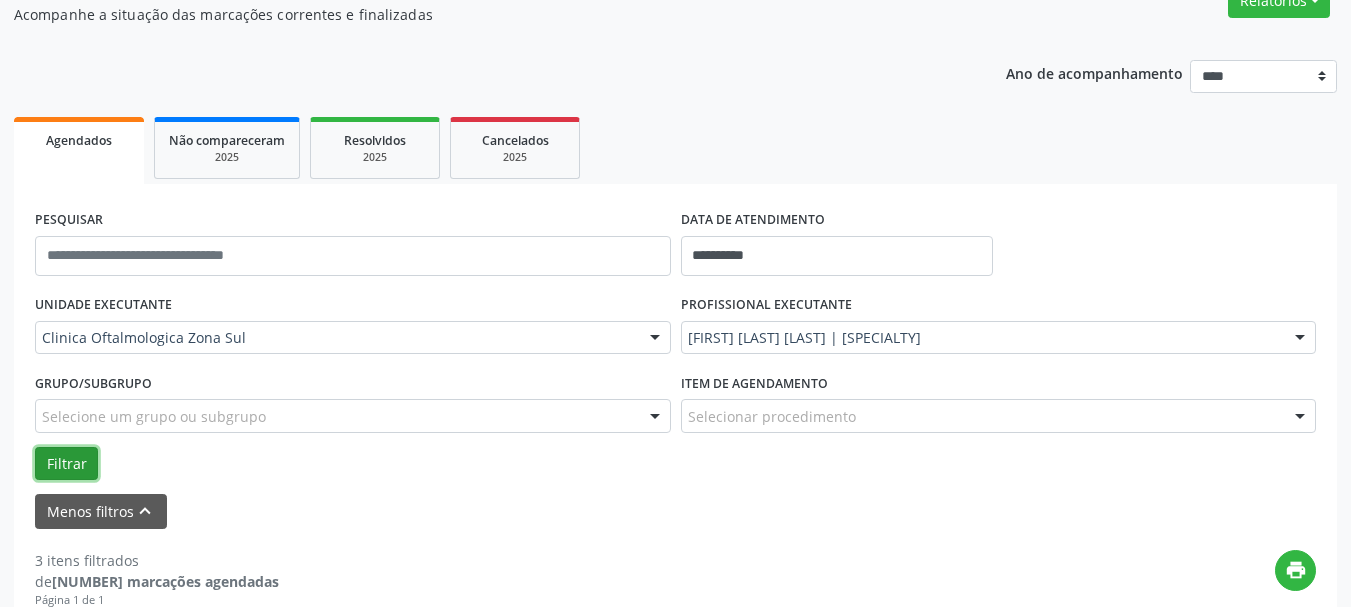 click on "Filtrar" at bounding box center [66, 464] 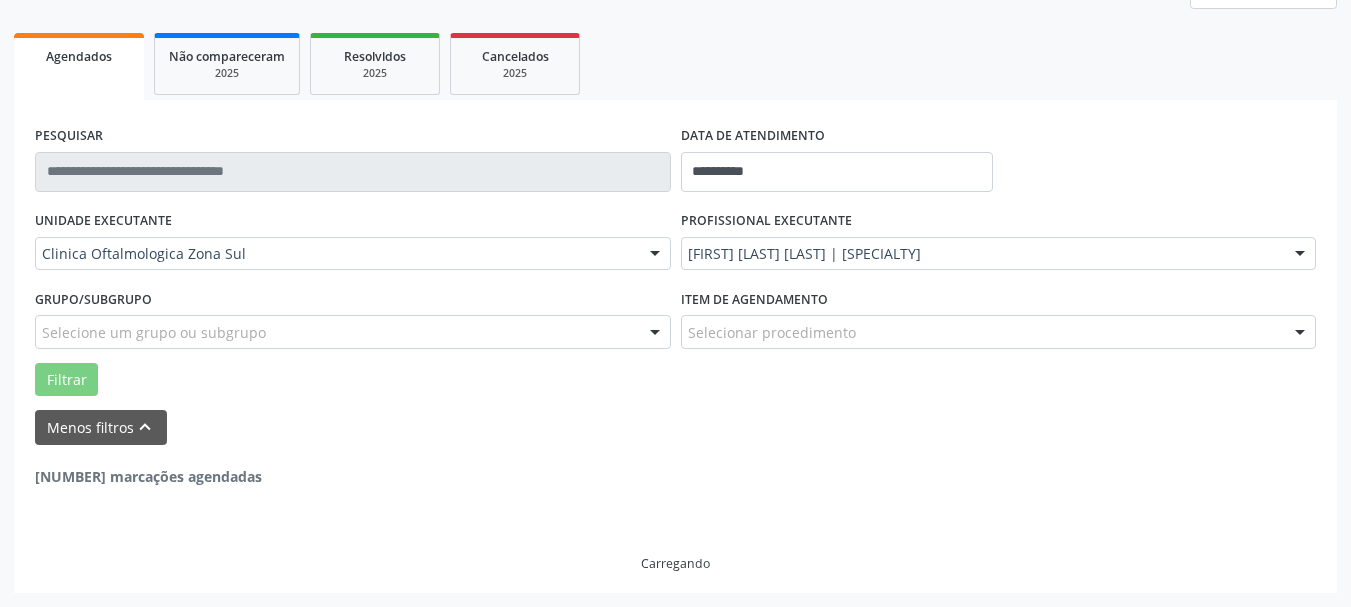 scroll, scrollTop: 202, scrollLeft: 0, axis: vertical 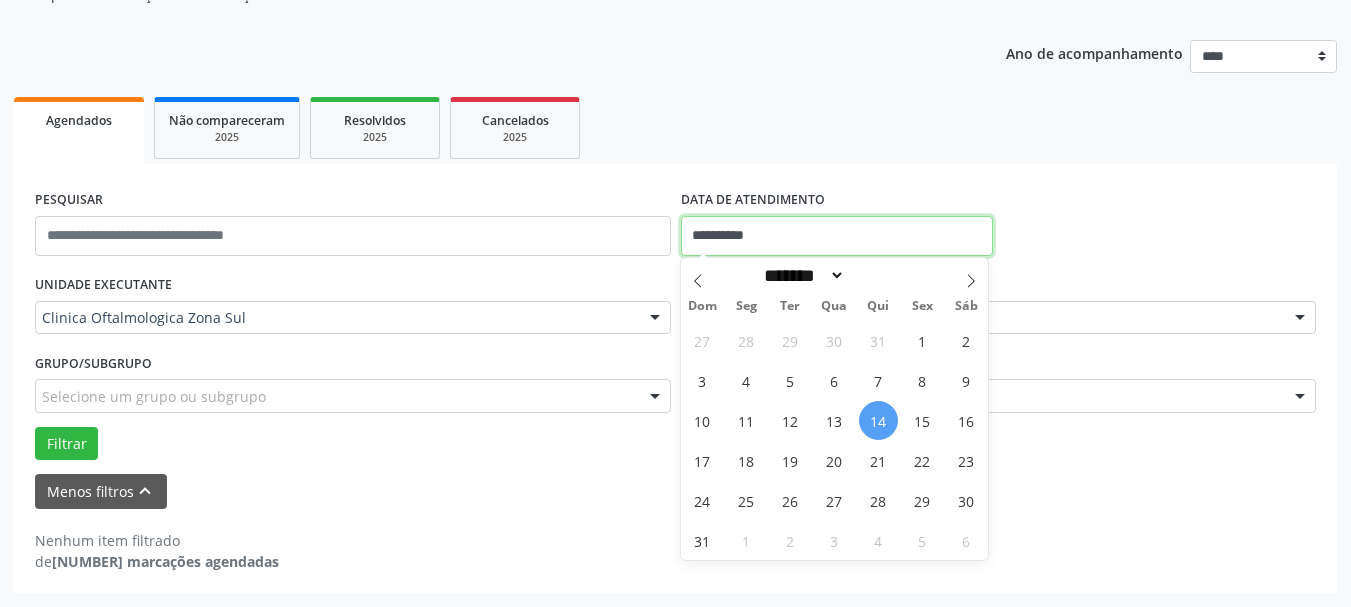 click on "**********" at bounding box center [837, 236] 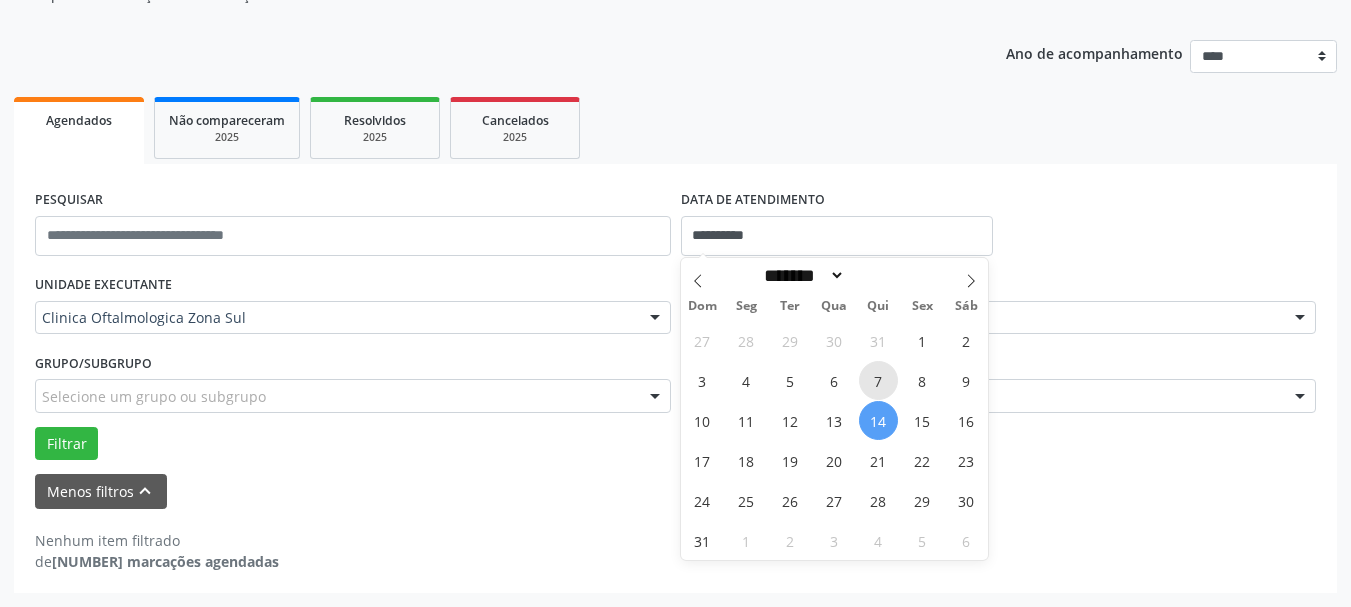 click on "7" at bounding box center (878, 380) 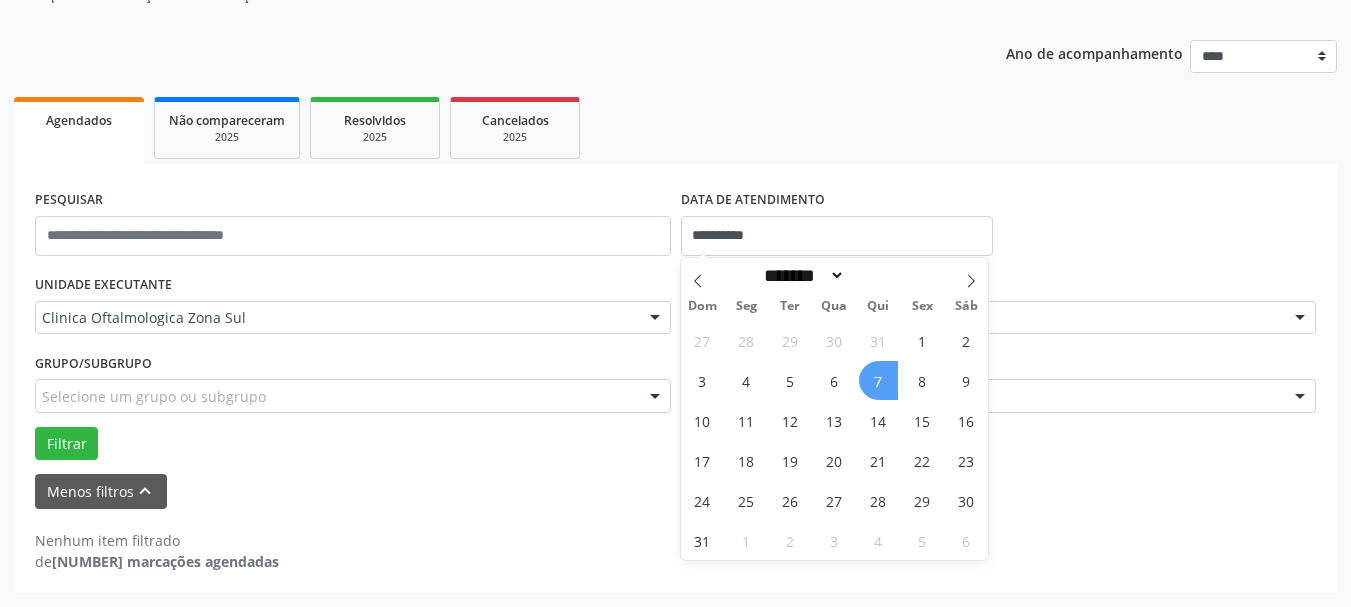 click on "7" at bounding box center [878, 380] 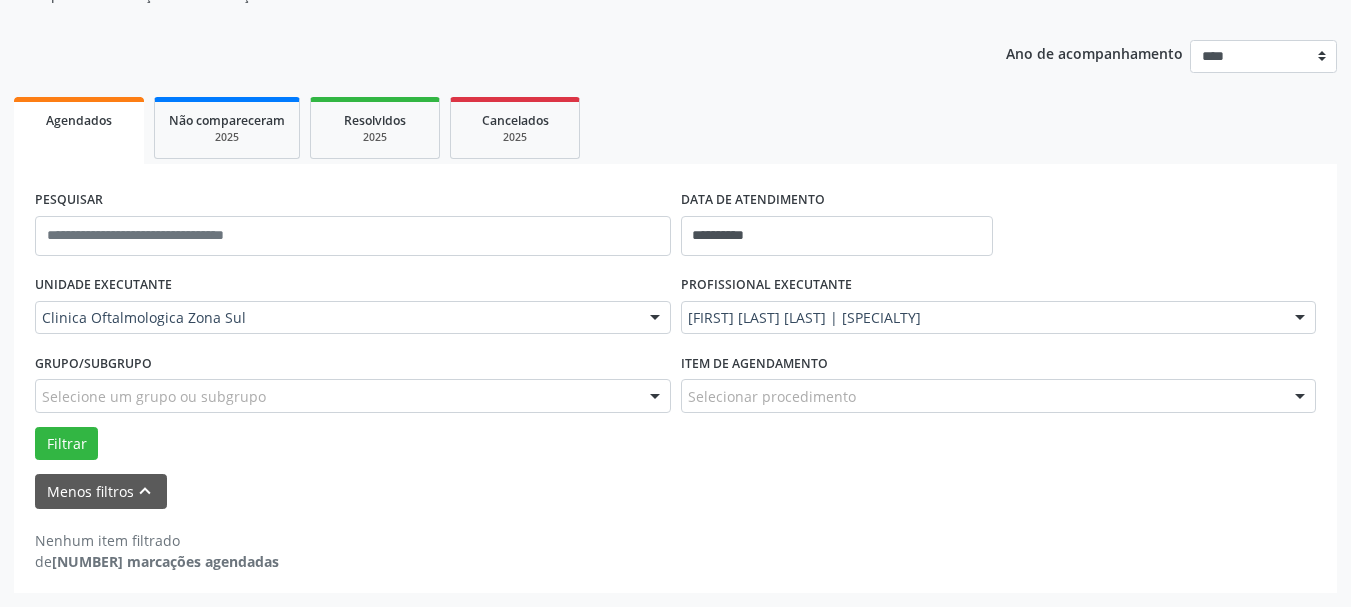 click on "Filtrar" at bounding box center (675, 444) 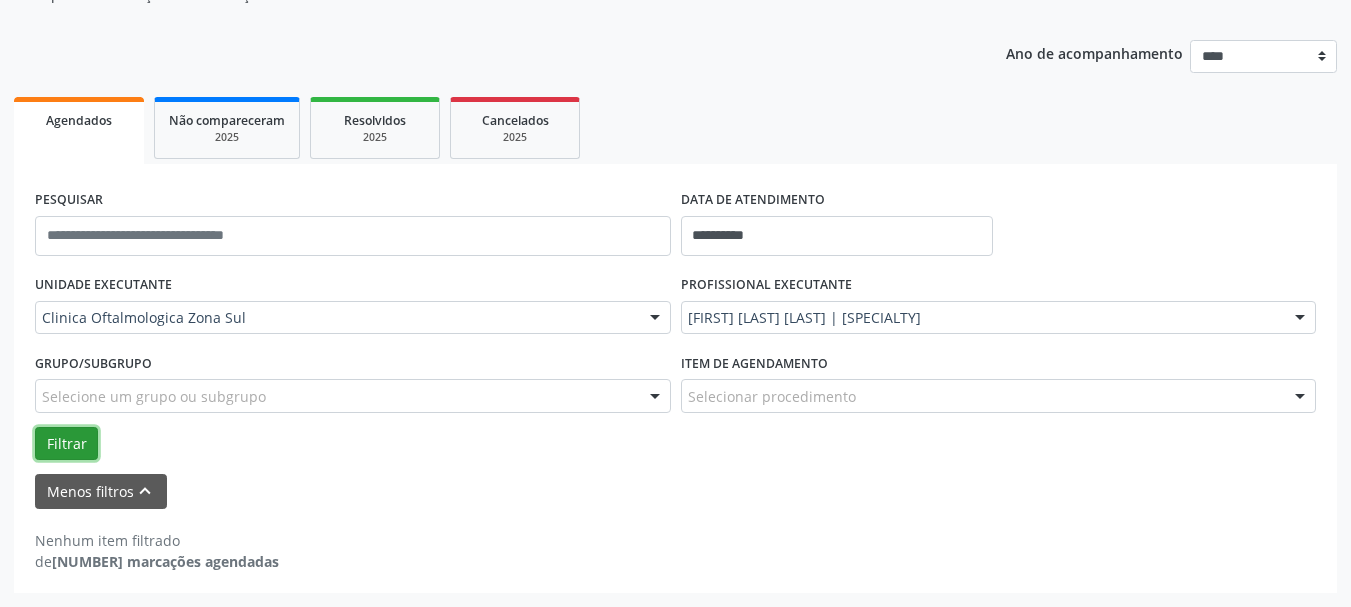 click on "Filtrar" at bounding box center (66, 444) 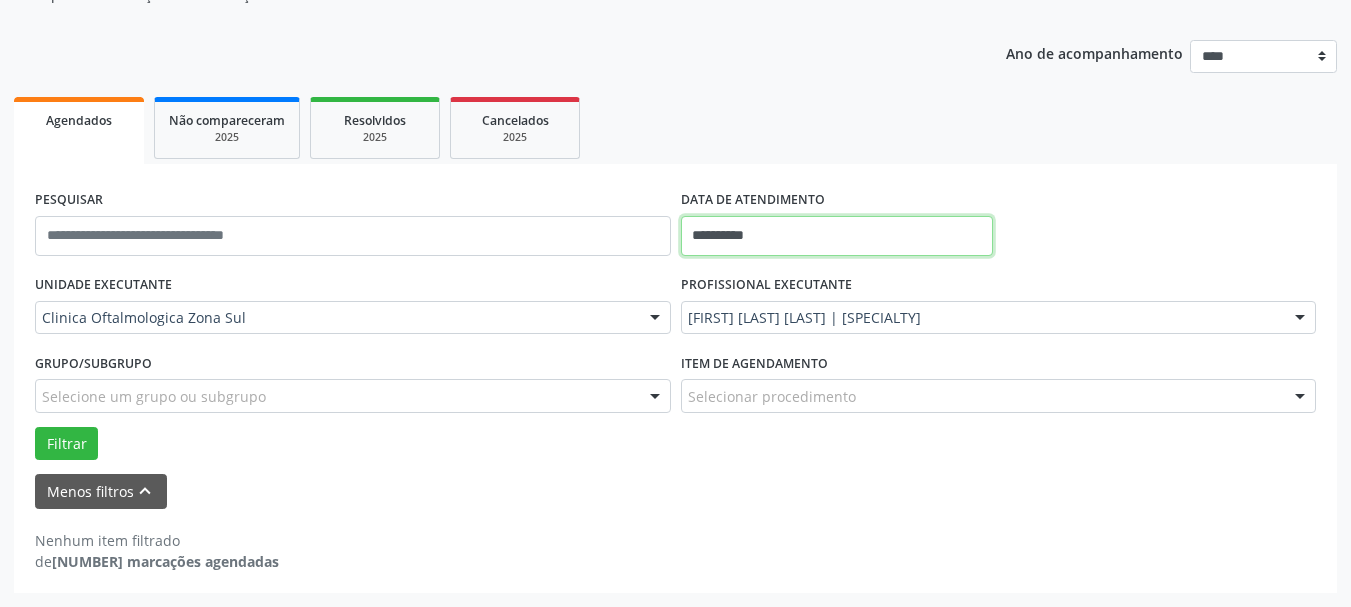 click on "**********" at bounding box center [837, 236] 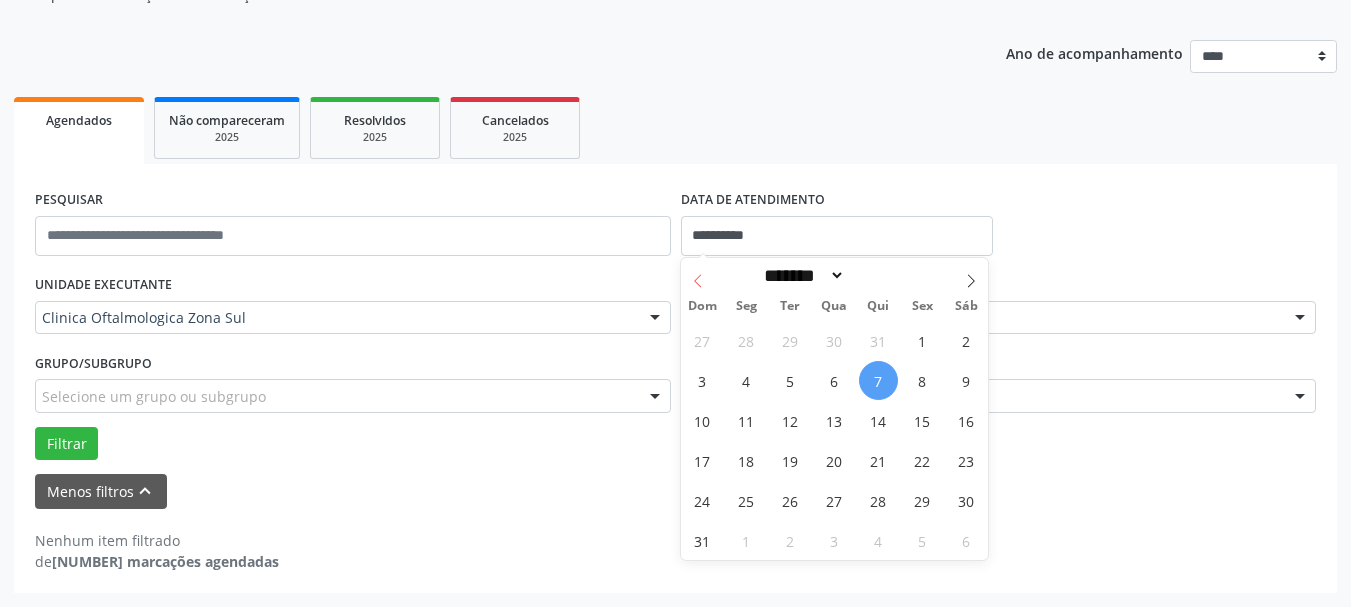 click 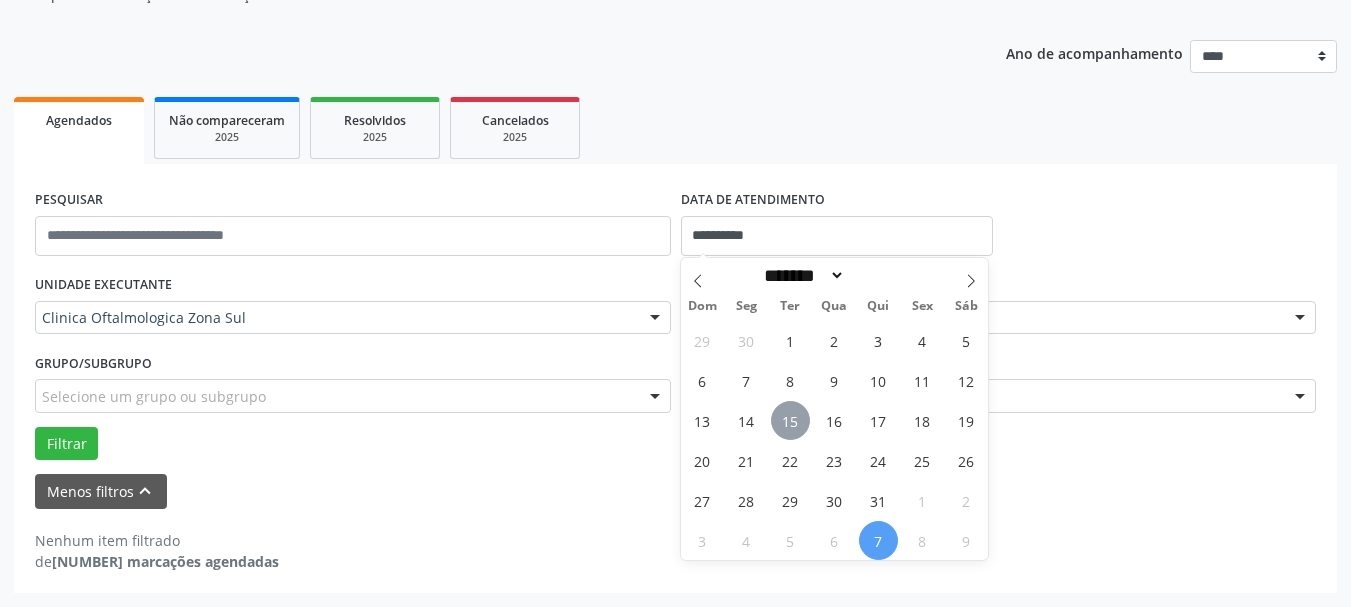 click on "15" at bounding box center (790, 420) 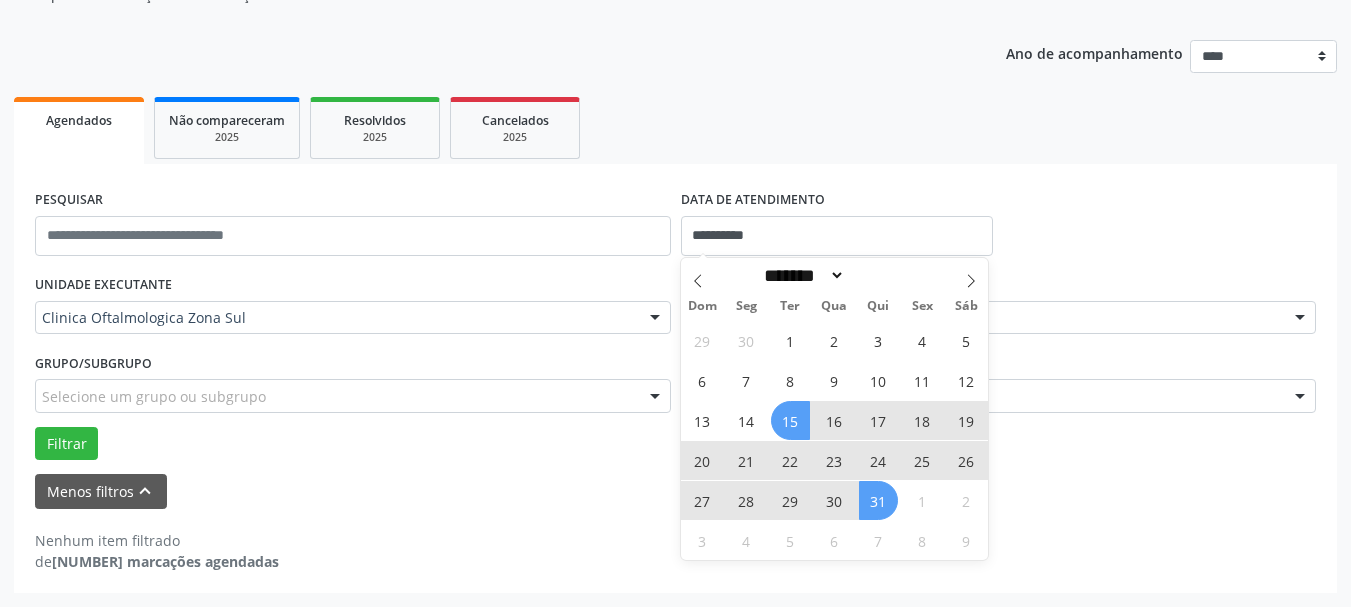 click on "31" at bounding box center [878, 500] 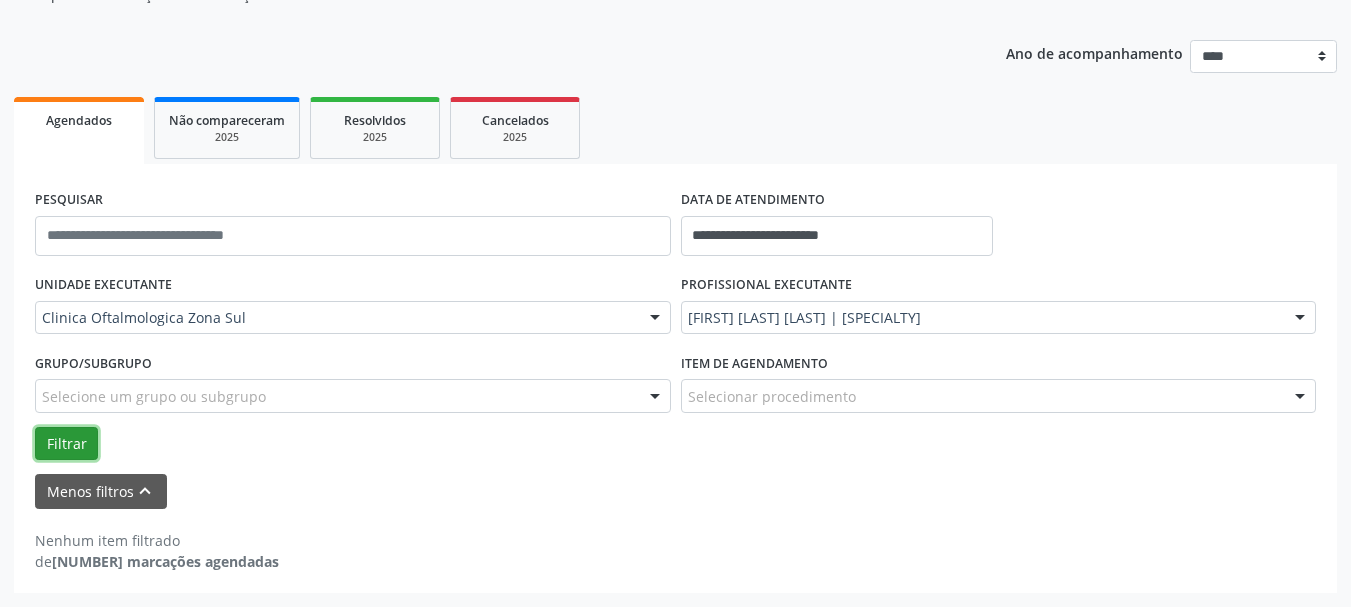click on "Filtrar" at bounding box center (66, 444) 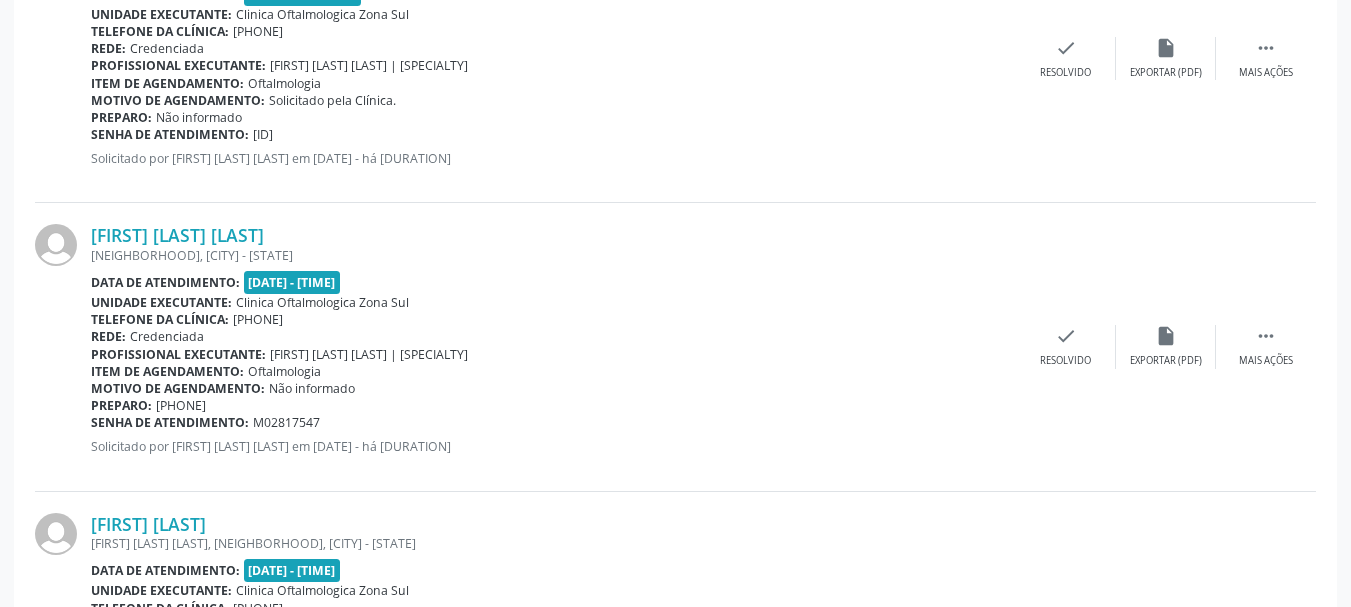 scroll, scrollTop: 2605, scrollLeft: 0, axis: vertical 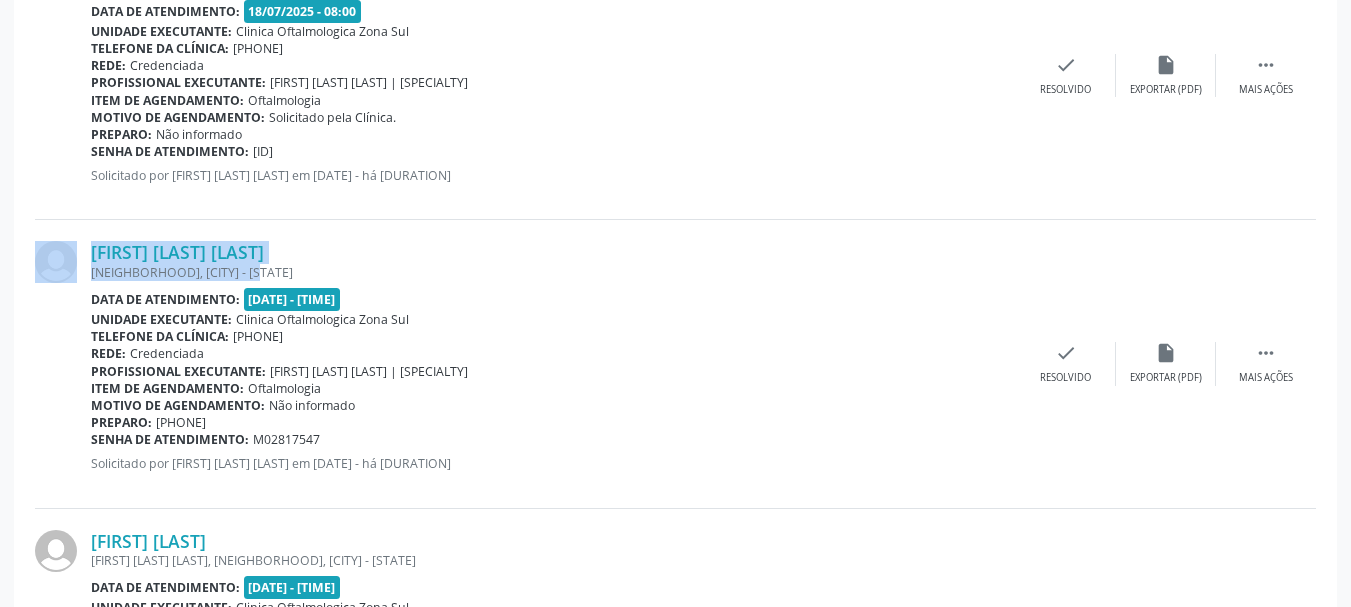 drag, startPoint x: 395, startPoint y: 260, endPoint x: 79, endPoint y: 234, distance: 317.0678 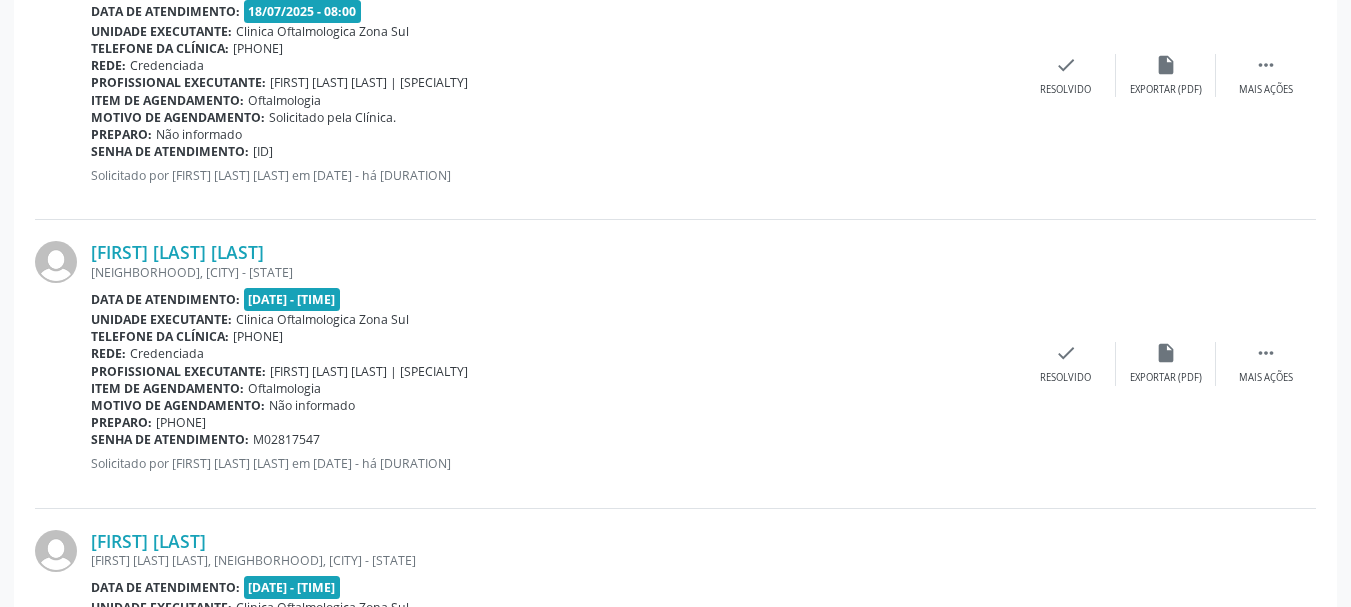 click at bounding box center [63, 75] 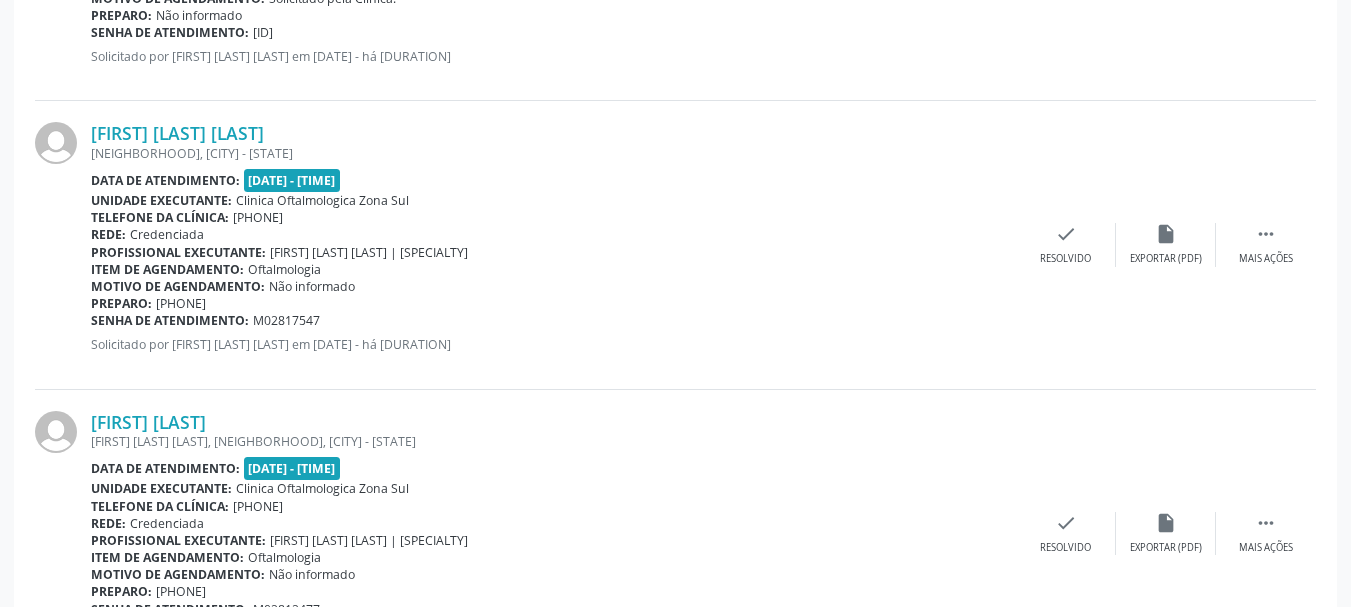 scroll, scrollTop: 2805, scrollLeft: 0, axis: vertical 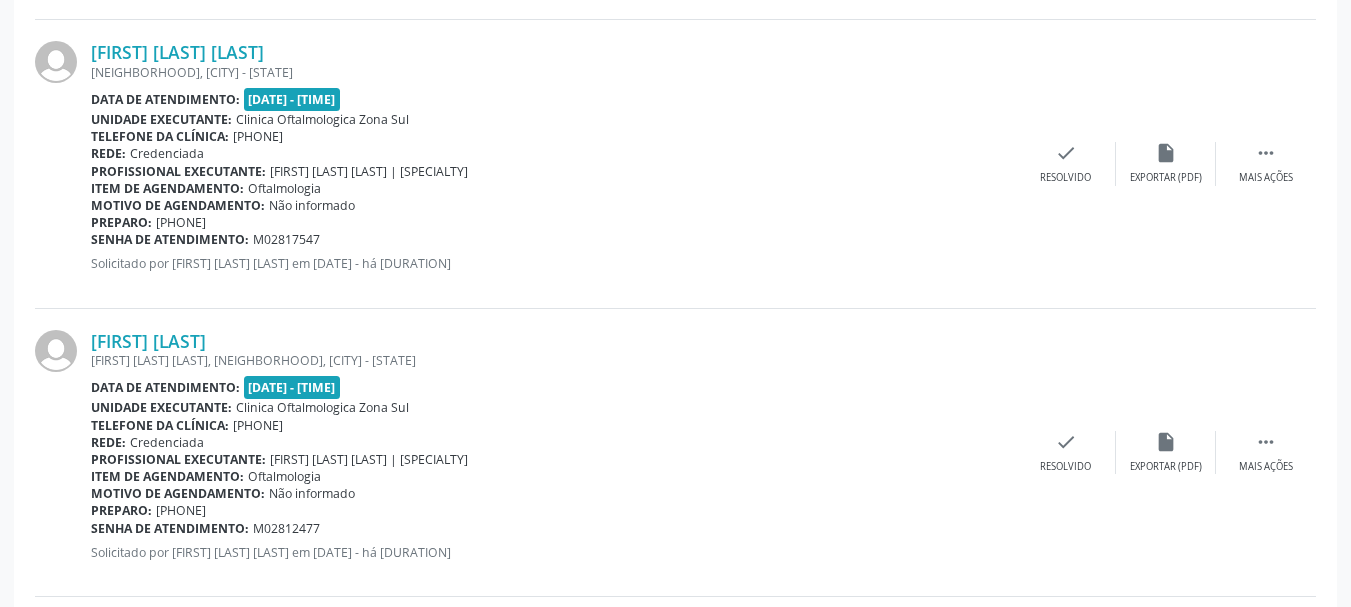 copy on "[FIRST] [LAST] [LAST]" 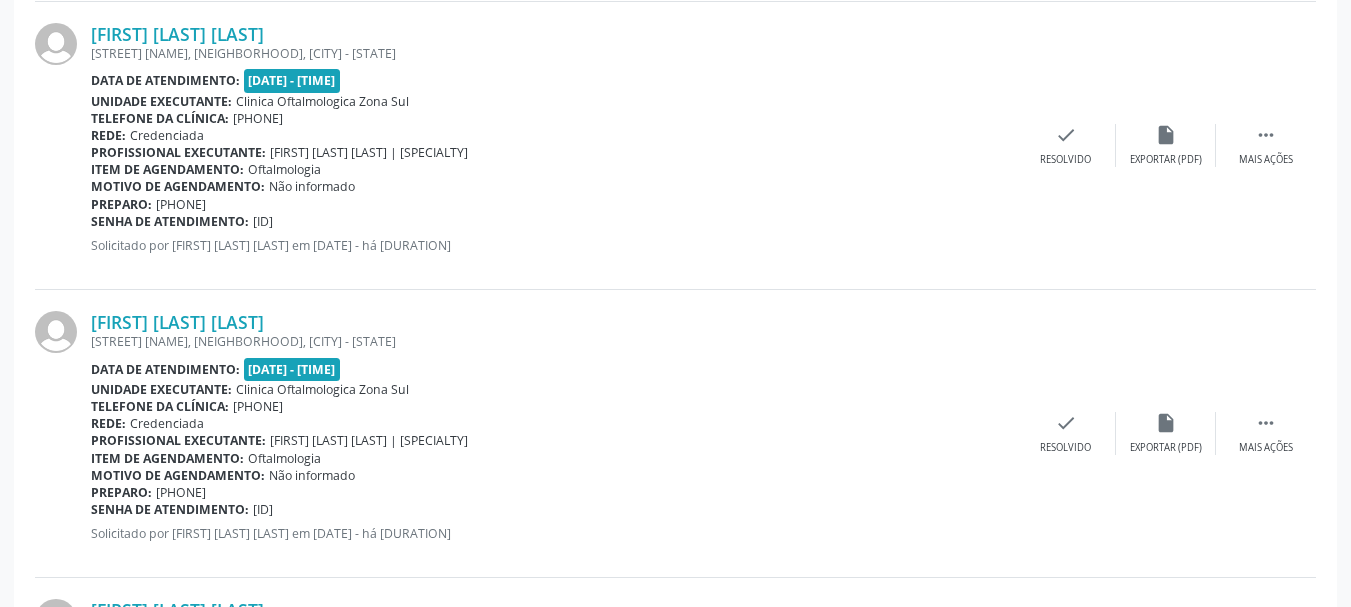 scroll, scrollTop: 905, scrollLeft: 0, axis: vertical 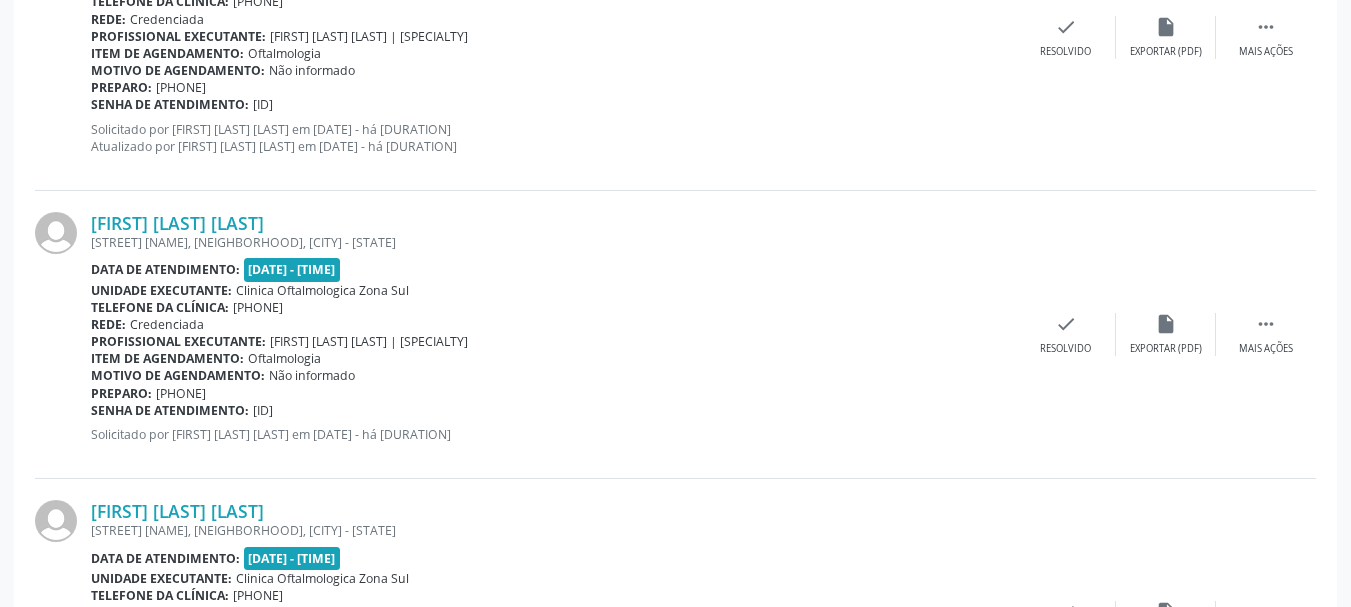 drag, startPoint x: 90, startPoint y: 220, endPoint x: 441, endPoint y: 219, distance: 351.00143 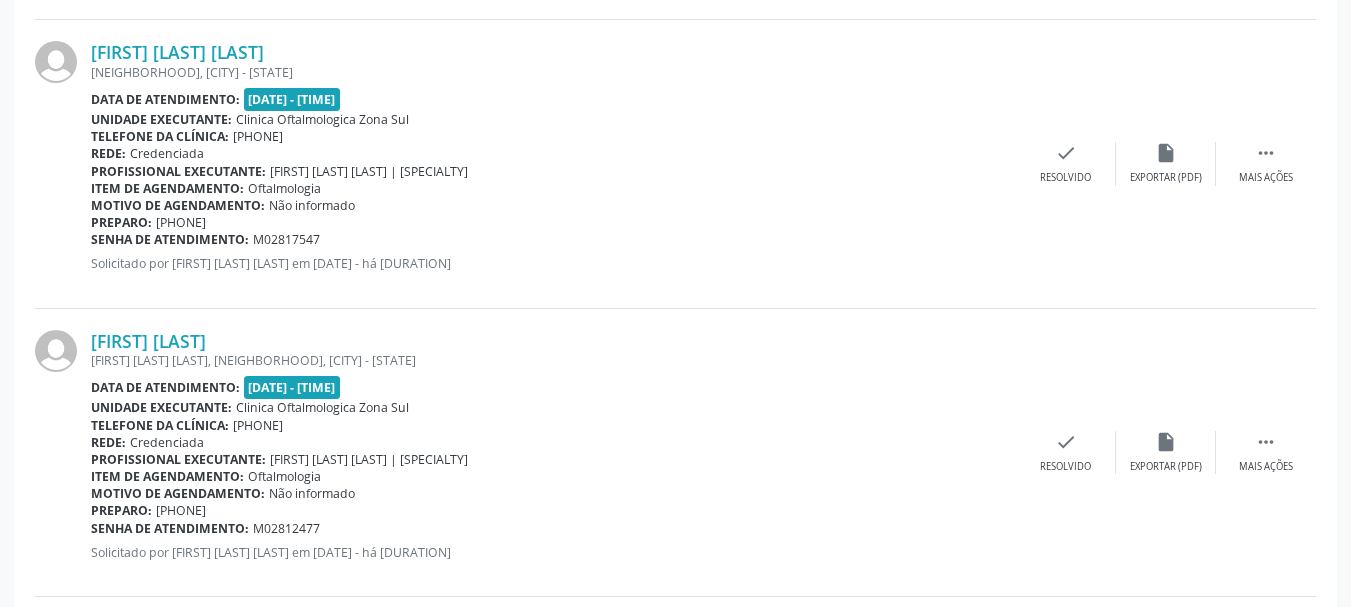 scroll, scrollTop: 2705, scrollLeft: 0, axis: vertical 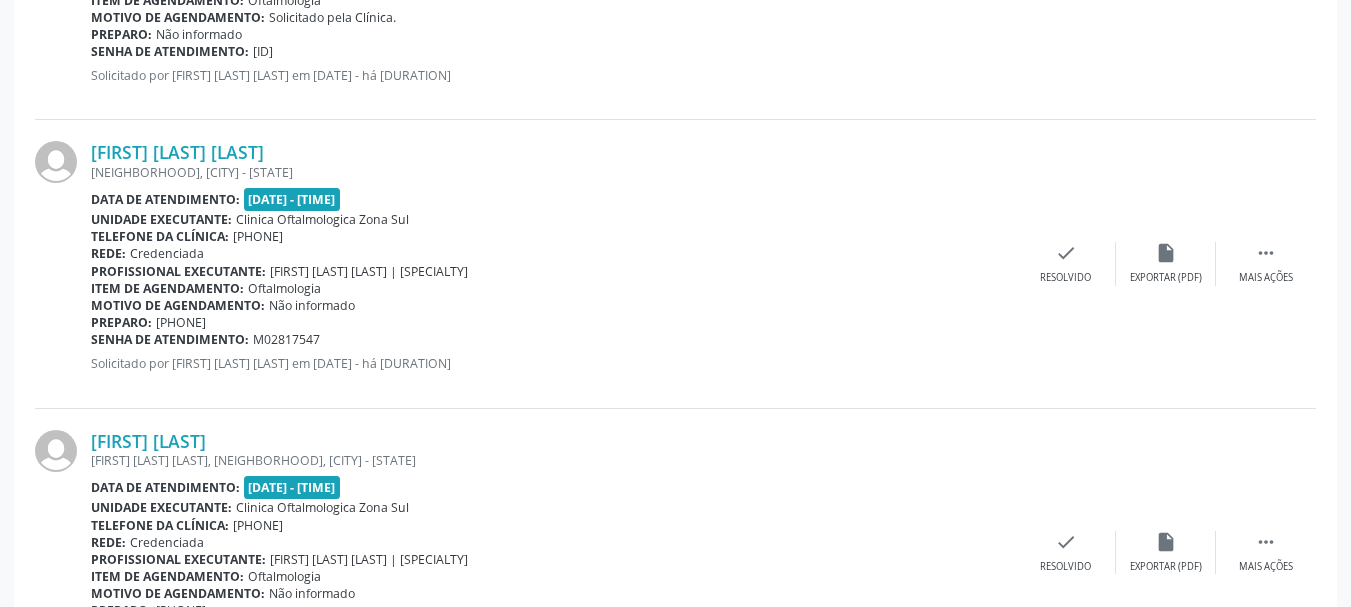 copy on "[FIRST] [LAST] [LAST]" 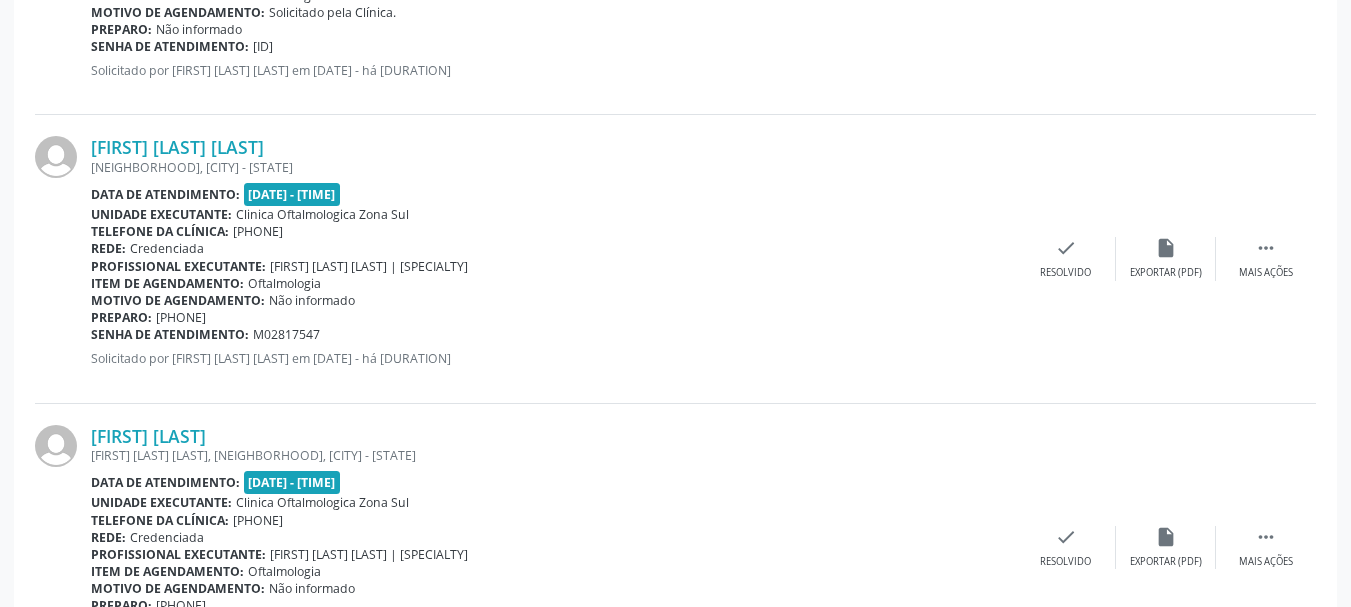 scroll, scrollTop: 2705, scrollLeft: 0, axis: vertical 